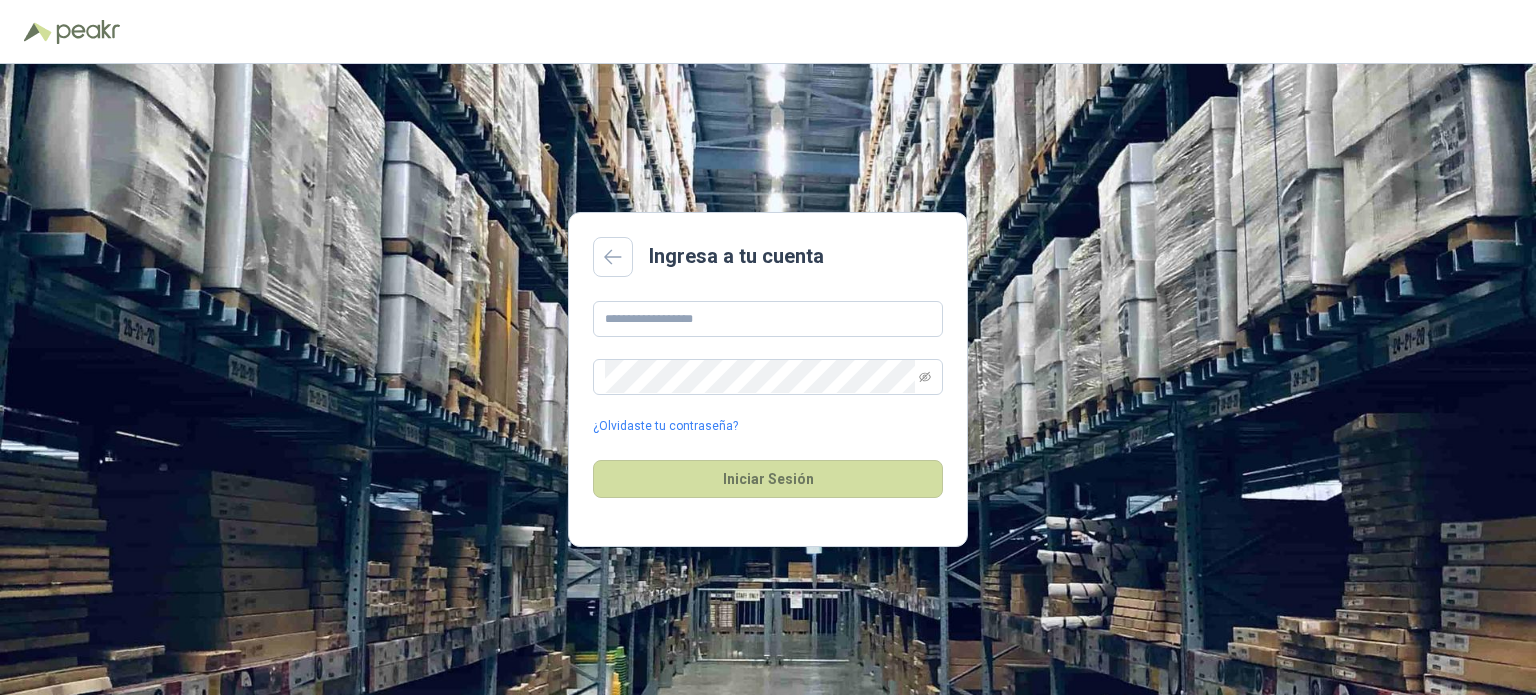 scroll, scrollTop: 0, scrollLeft: 0, axis: both 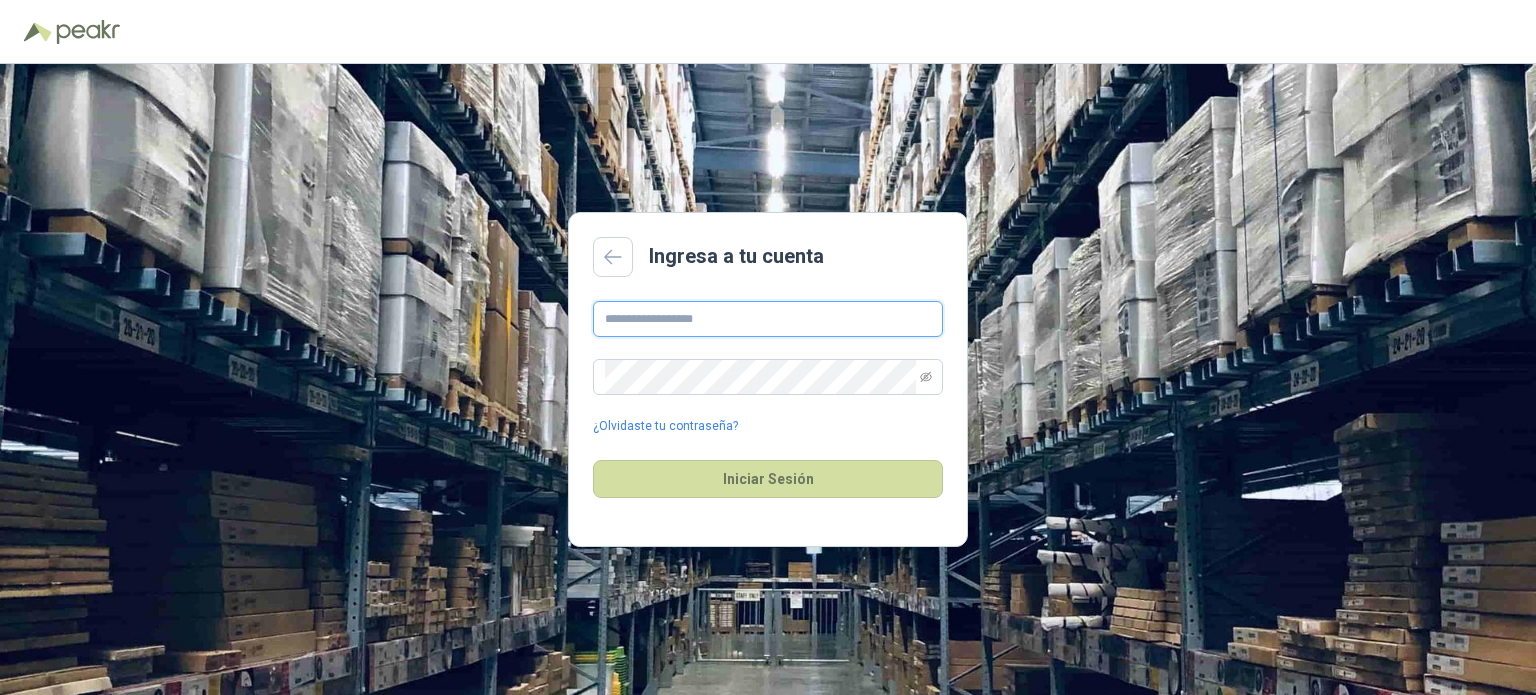 click at bounding box center (768, 319) 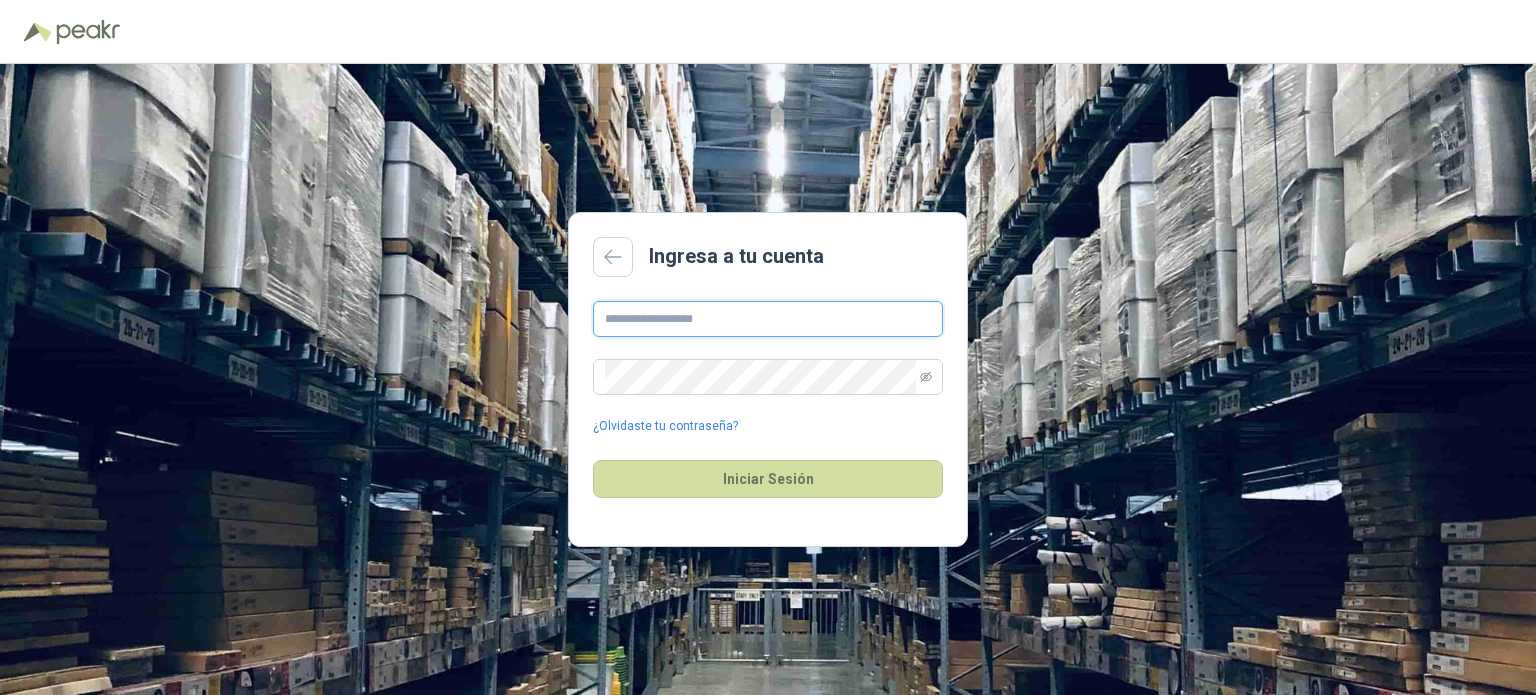 click at bounding box center [768, 319] 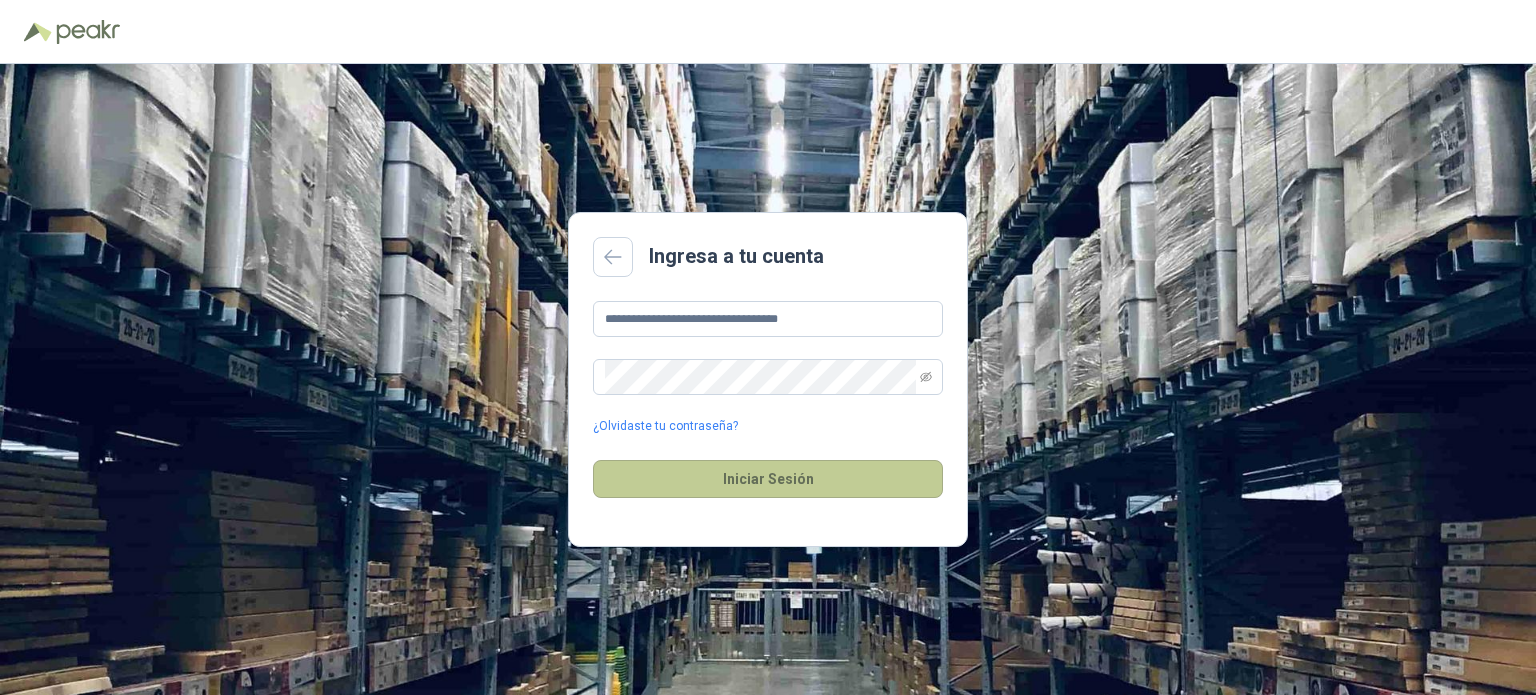 click on "Iniciar Sesión" at bounding box center [768, 479] 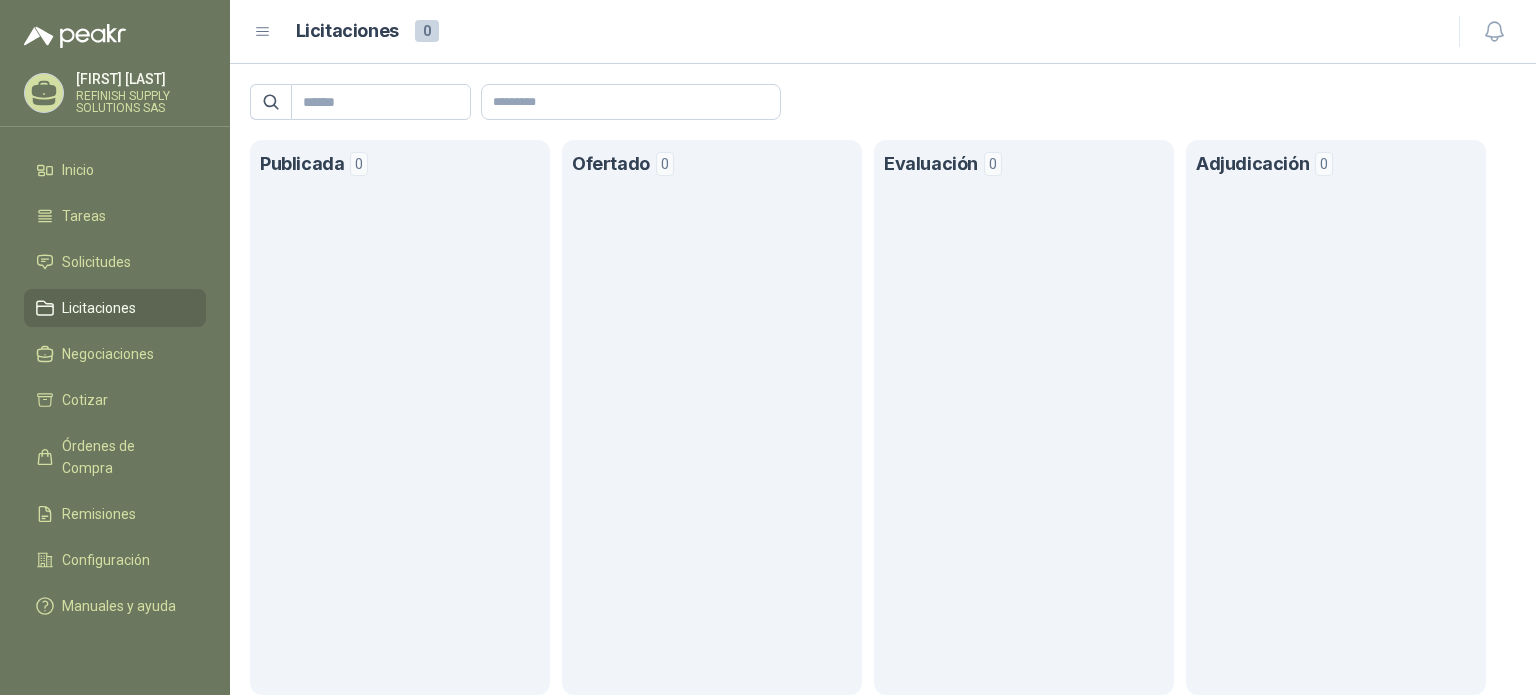drag, startPoint x: 1354, startPoint y: 4, endPoint x: 520, endPoint y: 280, distance: 878.4828 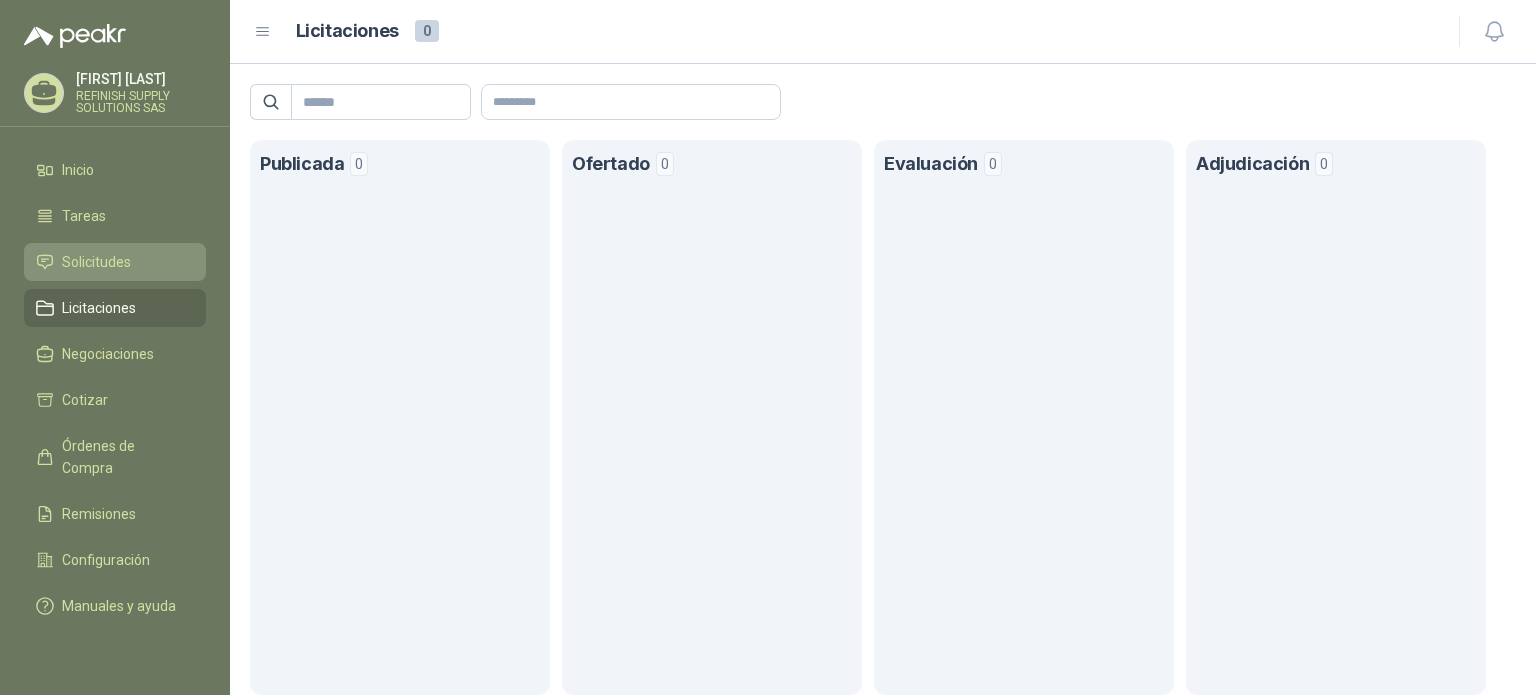 click on "Solicitudes" at bounding box center (96, 262) 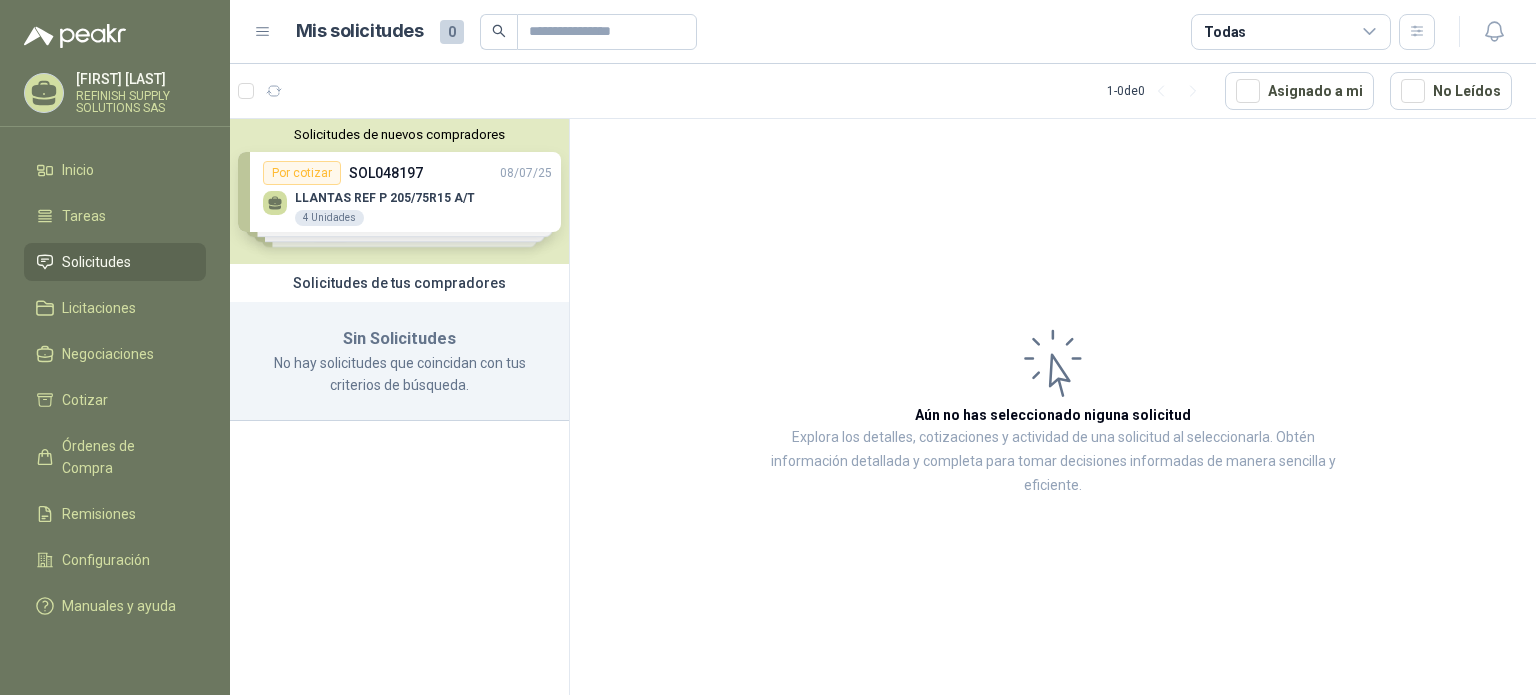click on "Solicitudes de nuevos compradores Por cotizar SOL048197 08/07/25   LLANTAS REF P 205/75R15  A/T 4   Unidades Por cotizar SOL048165 07/07/25   LLANTAS REF P 205/75R15 A/T 4   Unidades Por cotizar SOL048153 07/07/25   LAMINA HIERRO 3/4" 4 X 8                 1   UND  Por cotizar SOL048151 07/07/25   LAMINA HIERRO 1" 4 X 8                   1   UND  ¿Quieres recibir  cientos de solicitudes de compra  como estas todos los días? Agenda una reunión" at bounding box center [399, 191] 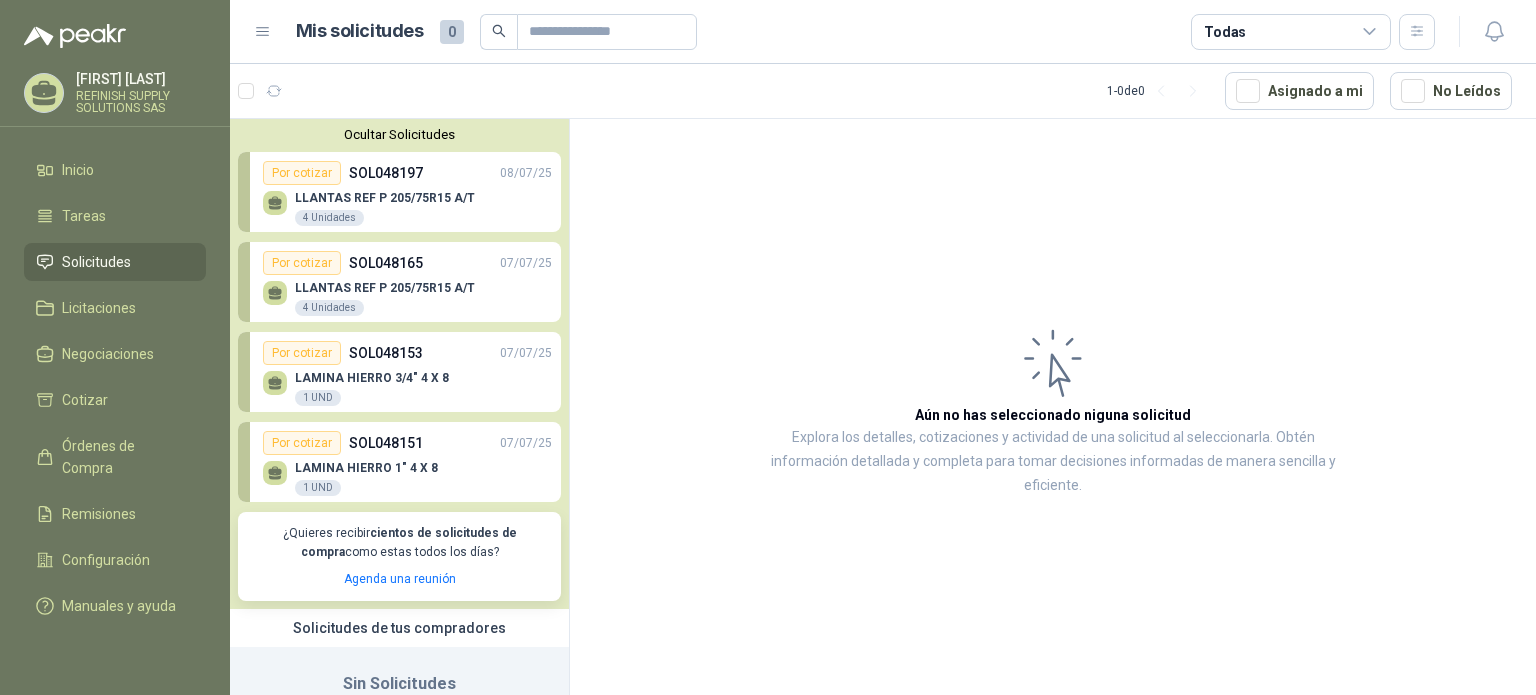 click on "LLANTAS REF P 205/75R15  A/T" at bounding box center [385, 198] 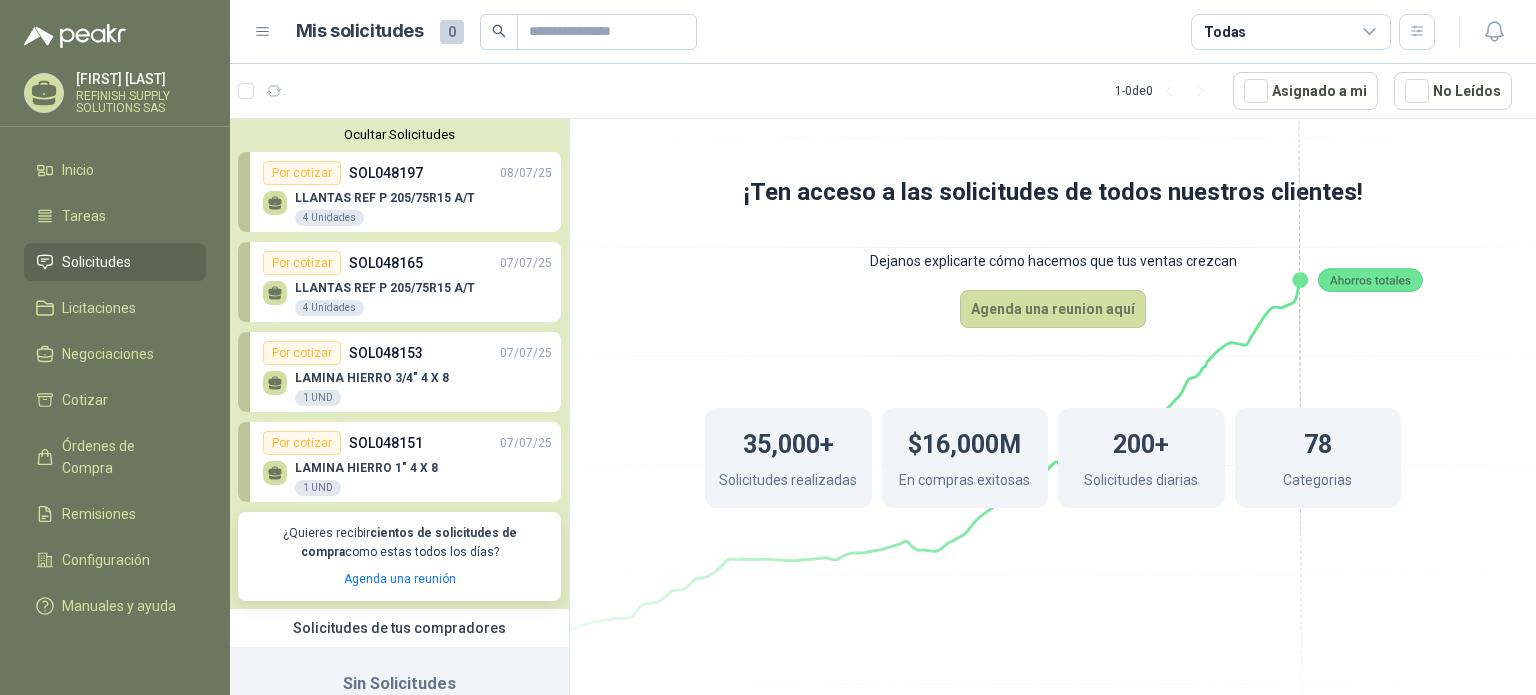click on "Por cotizar" at bounding box center [302, 173] 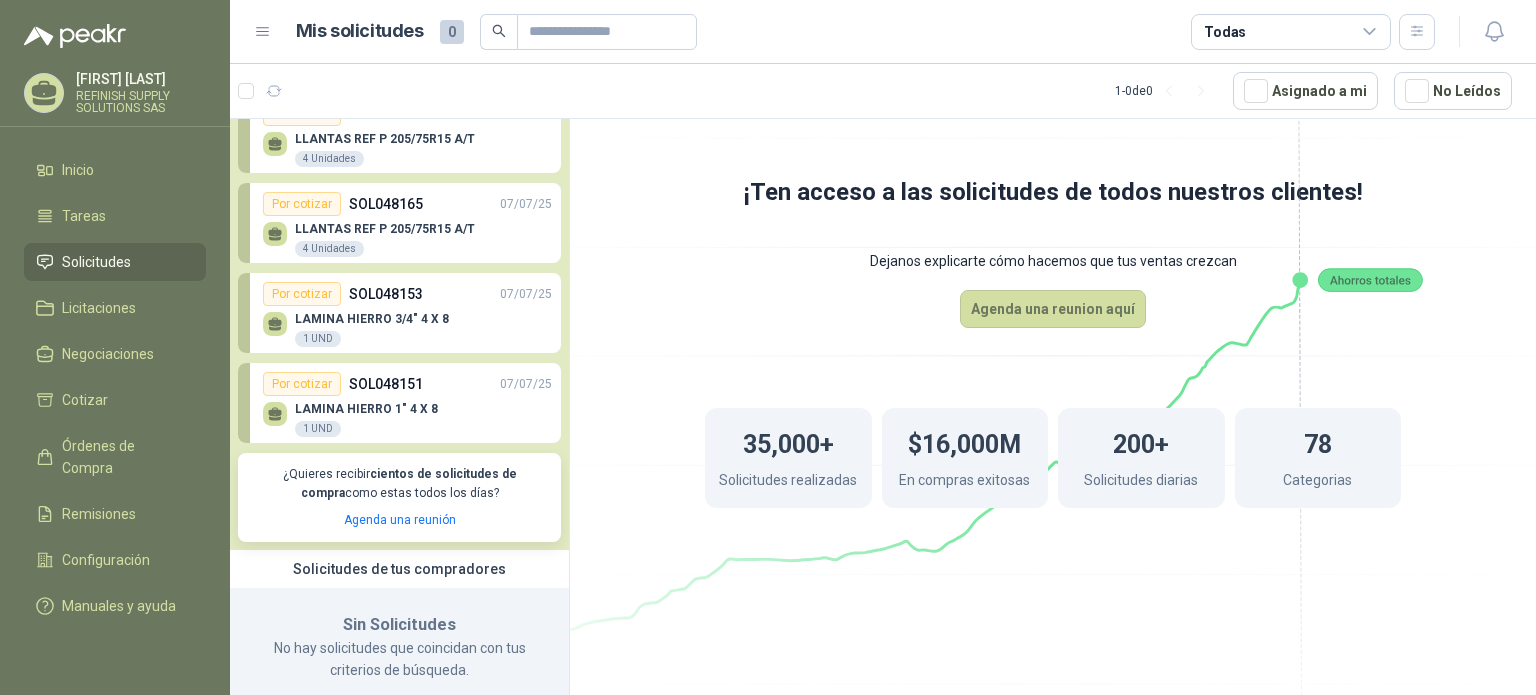scroll, scrollTop: 92, scrollLeft: 0, axis: vertical 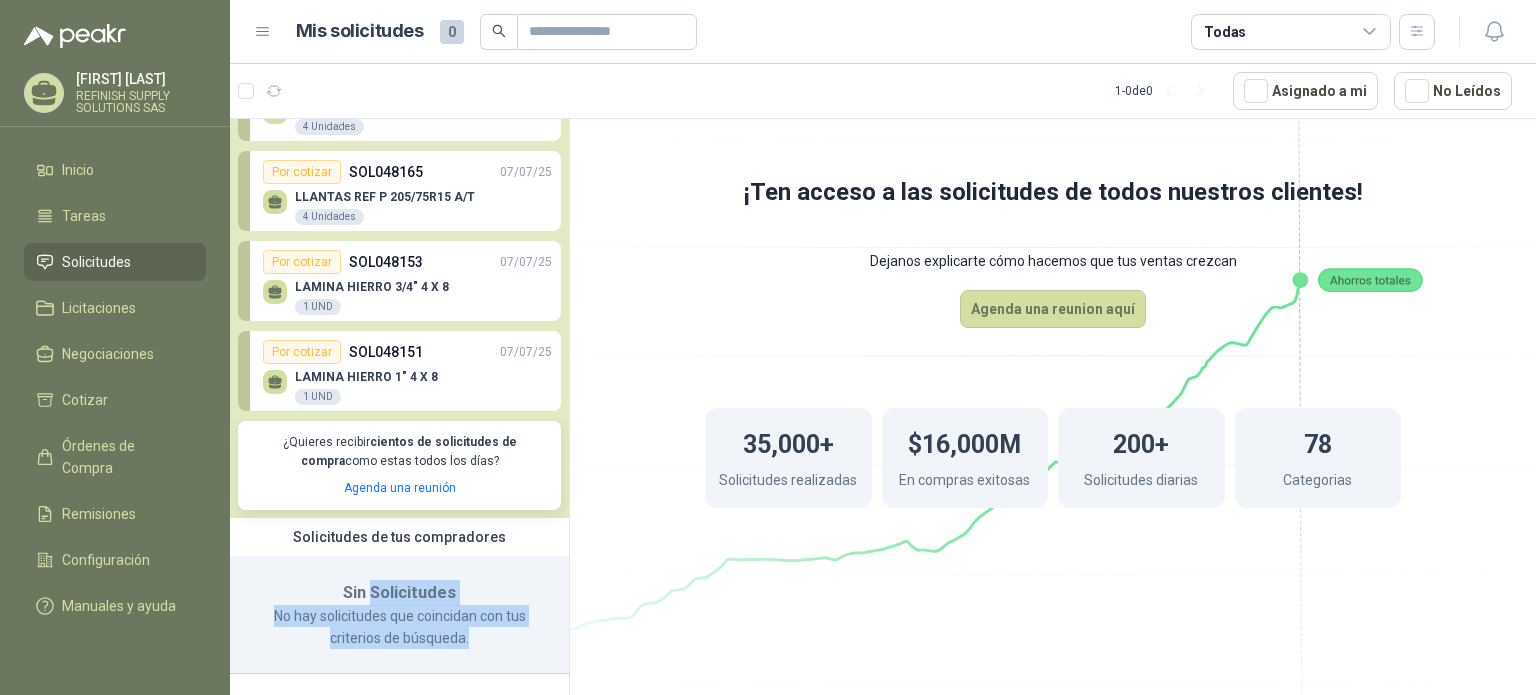 drag, startPoint x: 474, startPoint y: 637, endPoint x: 364, endPoint y: 599, distance: 116.37869 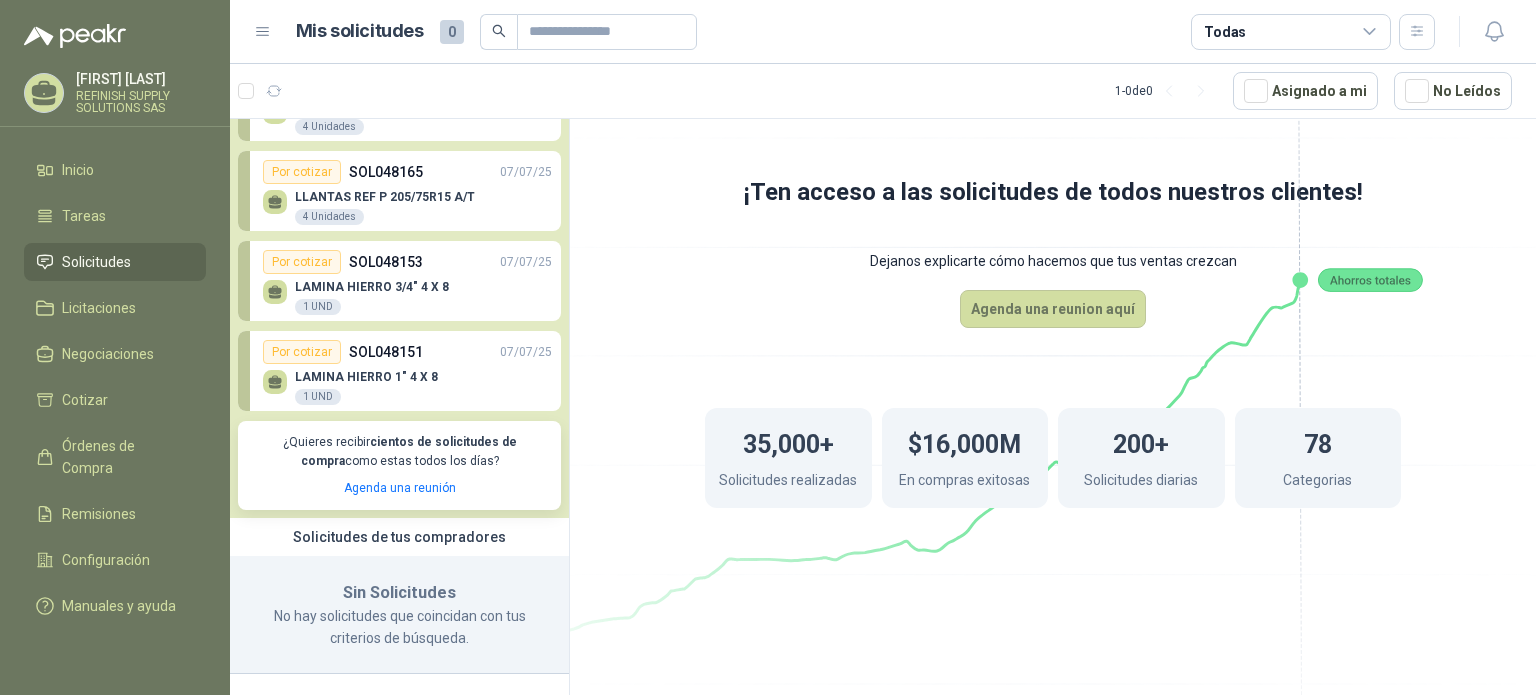 click on "REFINISH SUPPLY SOLUTIONS SAS" at bounding box center [141, 102] 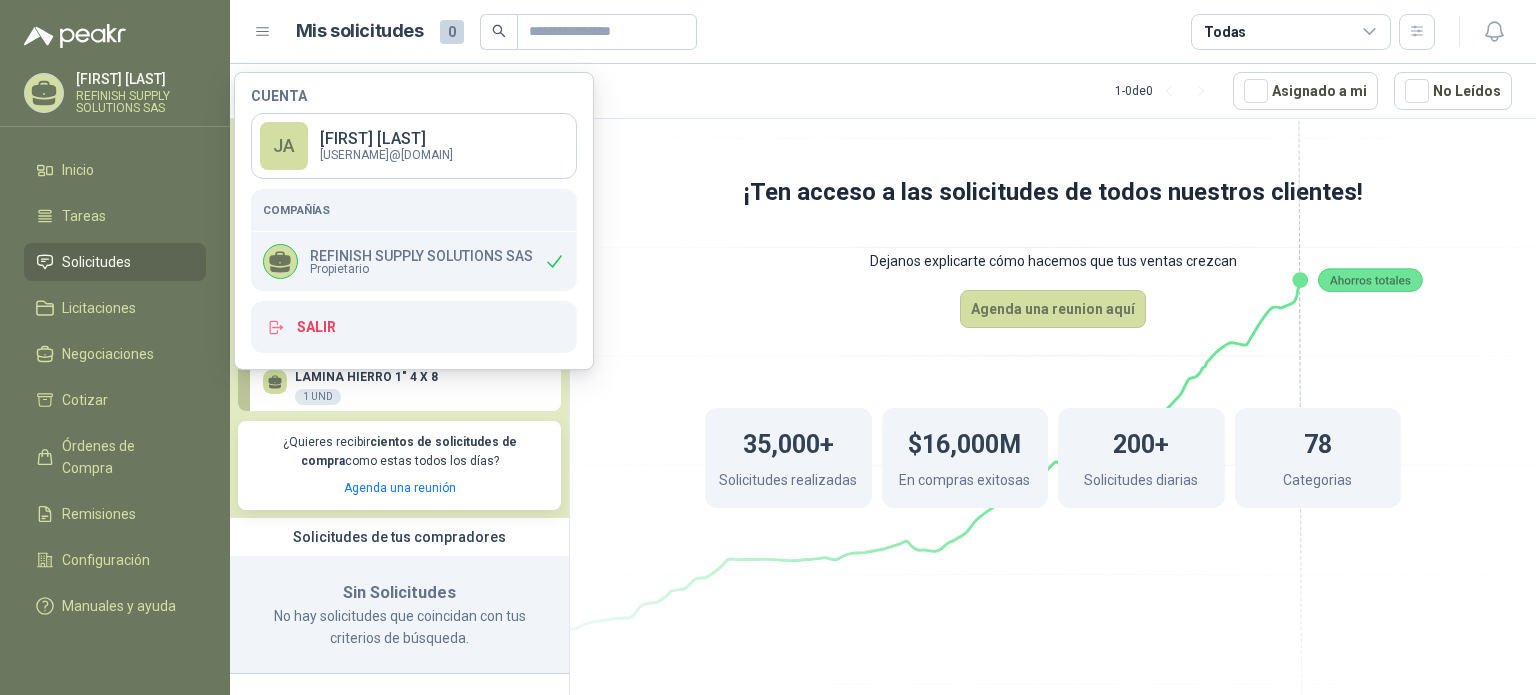 click at bounding box center (1053, 341) 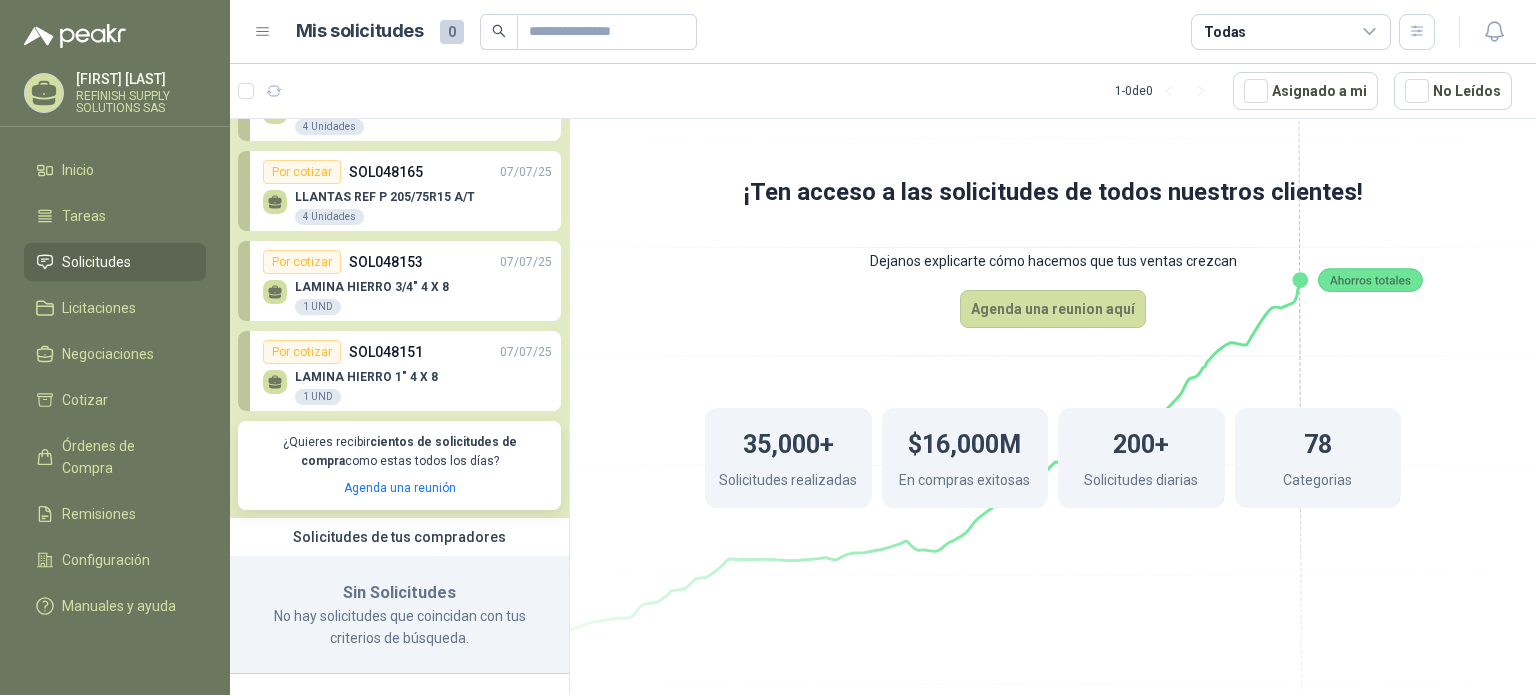 click on "LAMINA HIERRO 3/4" 4 X 8                 1   UND" at bounding box center [407, 295] 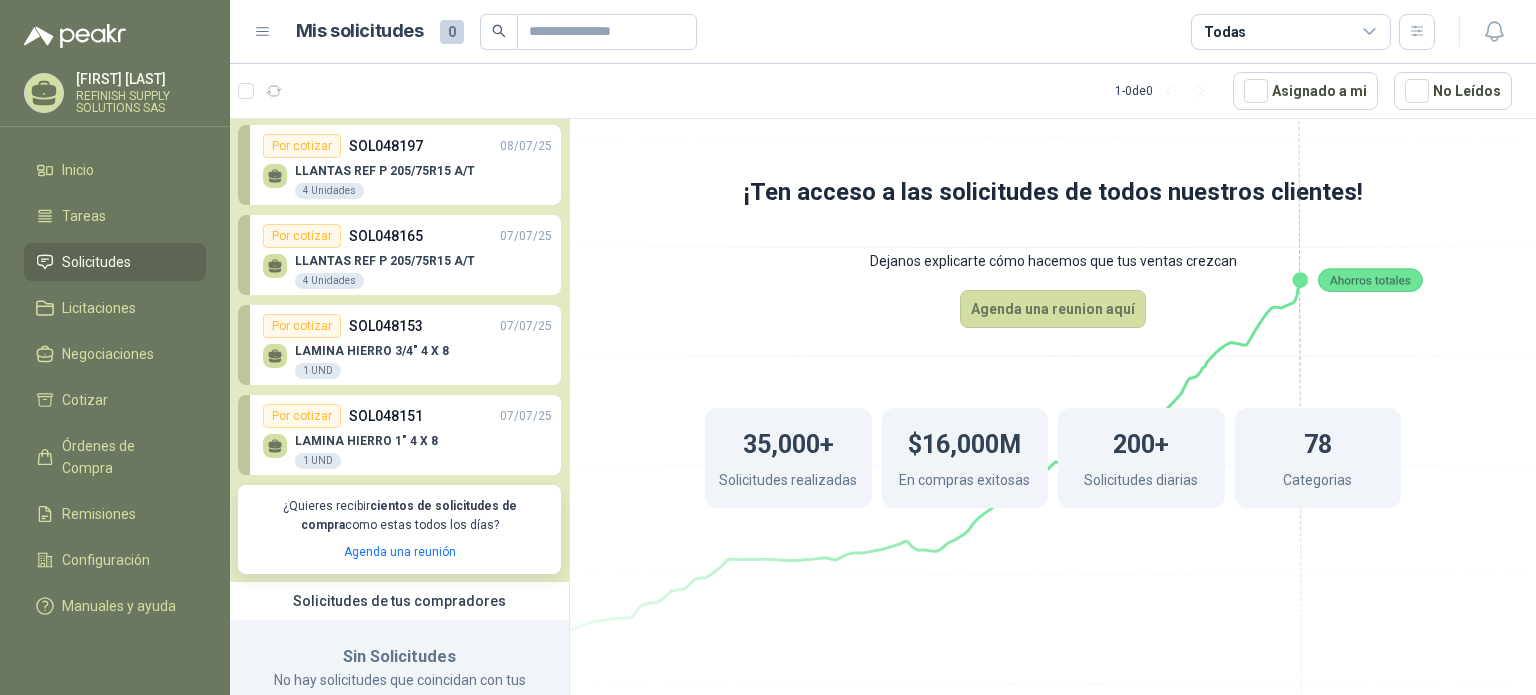 scroll, scrollTop: 0, scrollLeft: 0, axis: both 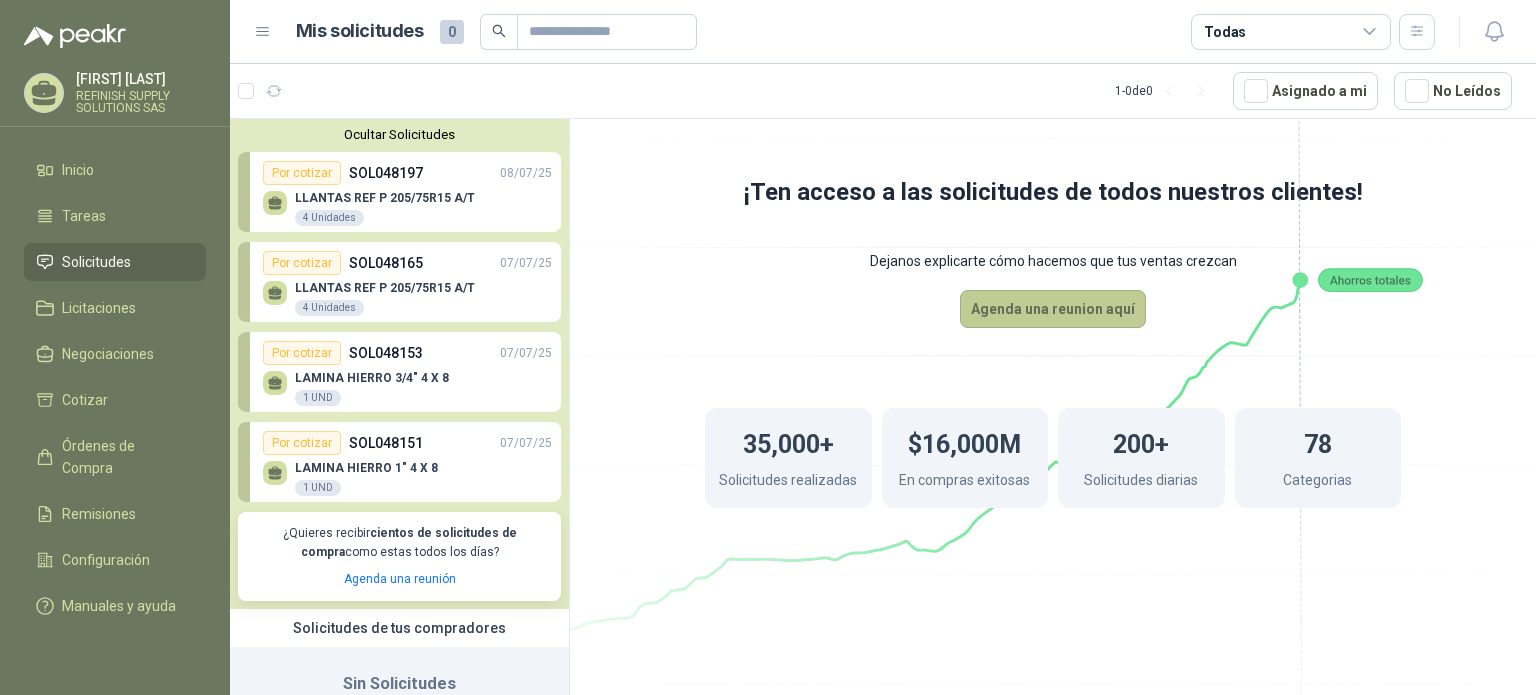 click on "Agenda una reunion aquí" at bounding box center (1053, 309) 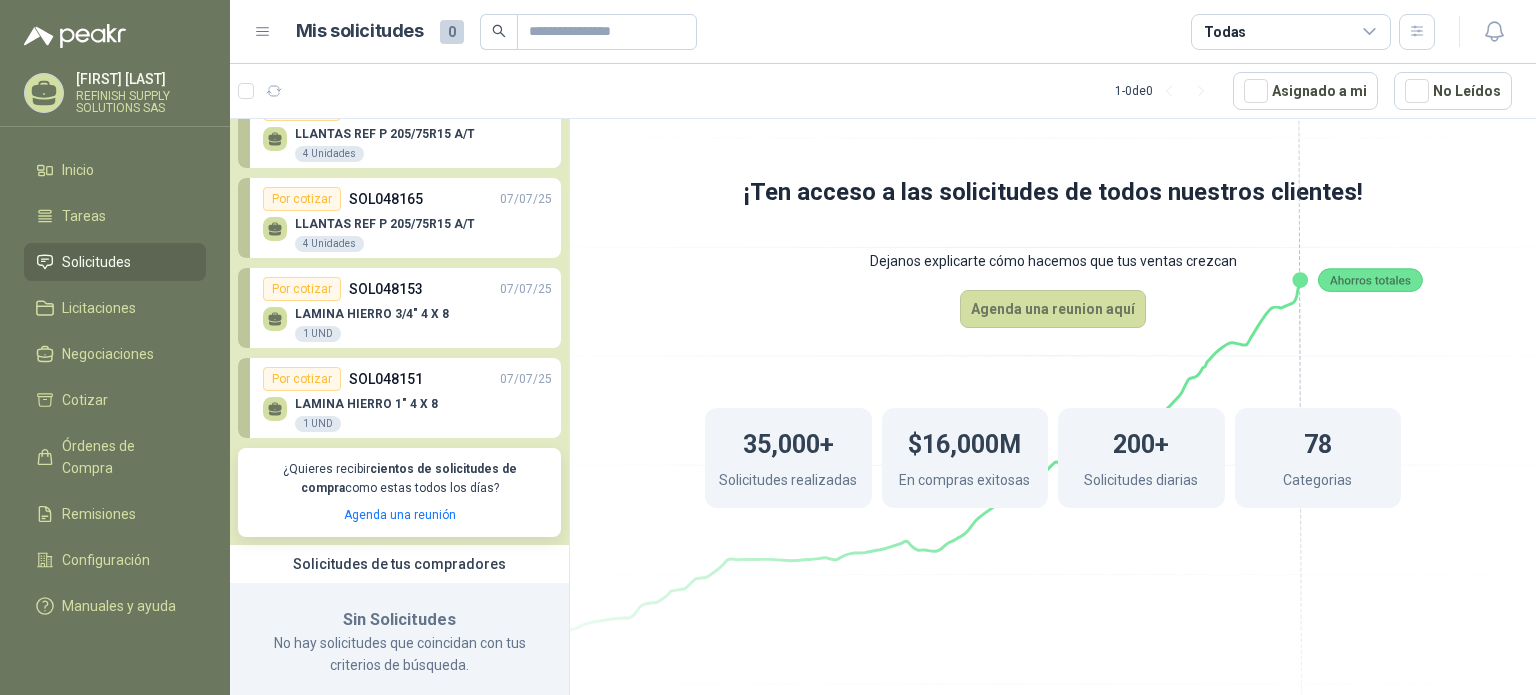 scroll, scrollTop: 92, scrollLeft: 0, axis: vertical 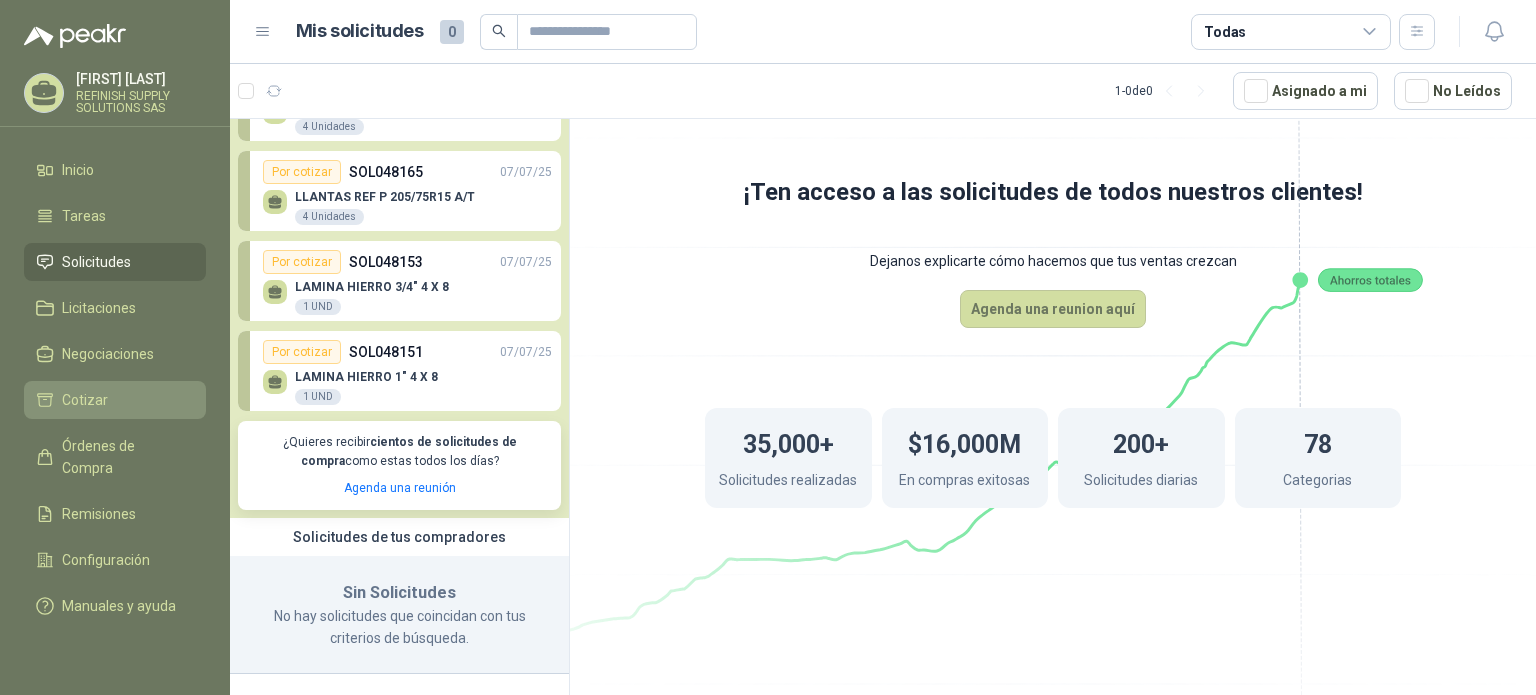 click on "Cotizar" at bounding box center [115, 400] 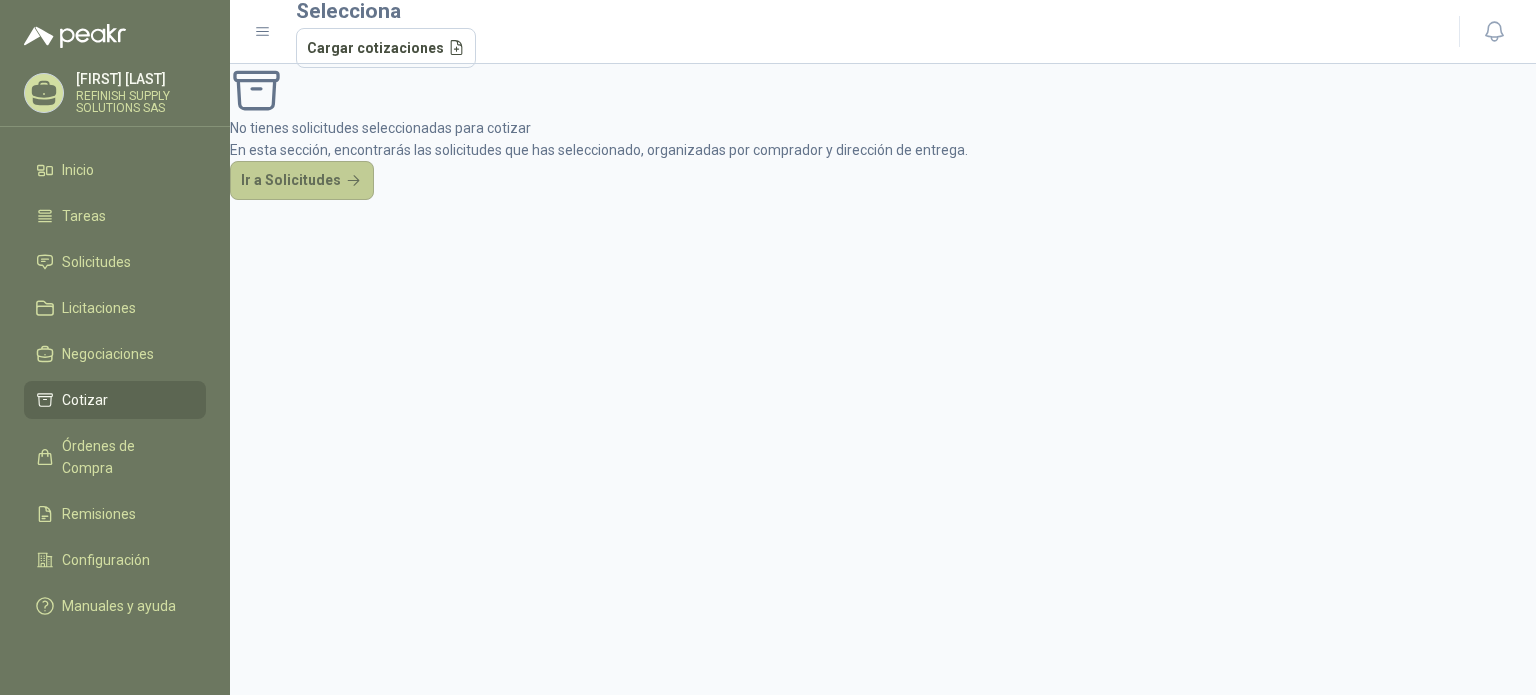 click on "Ir a Solicitudes" at bounding box center (302, 181) 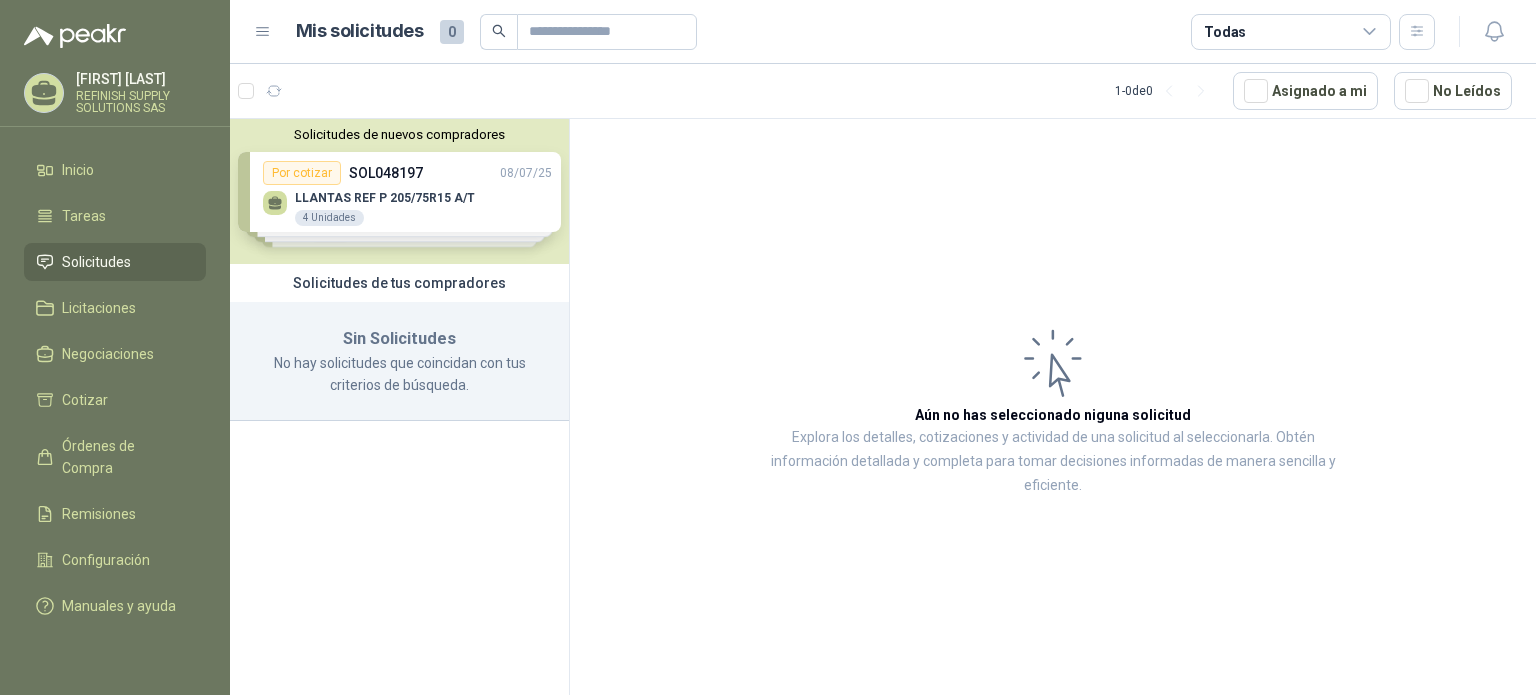 click on "Solicitudes de nuevos compradores Por cotizar SOL048197 08/07/25   LLANTAS REF P 205/75R15  A/T 4   Unidades Por cotizar SOL048165 07/07/25   LLANTAS REF P 205/75R15 A/T 4   Unidades Por cotizar SOL048153 07/07/25   LAMINA HIERRO 3/4" 4 X 8                 1   UND  Por cotizar SOL048151 07/07/25   LAMINA HIERRO 1" 4 X 8                   1   UND  ¿Quieres recibir  cientos de solicitudes de compra  como estas todos los días? Agenda una reunión" at bounding box center (399, 191) 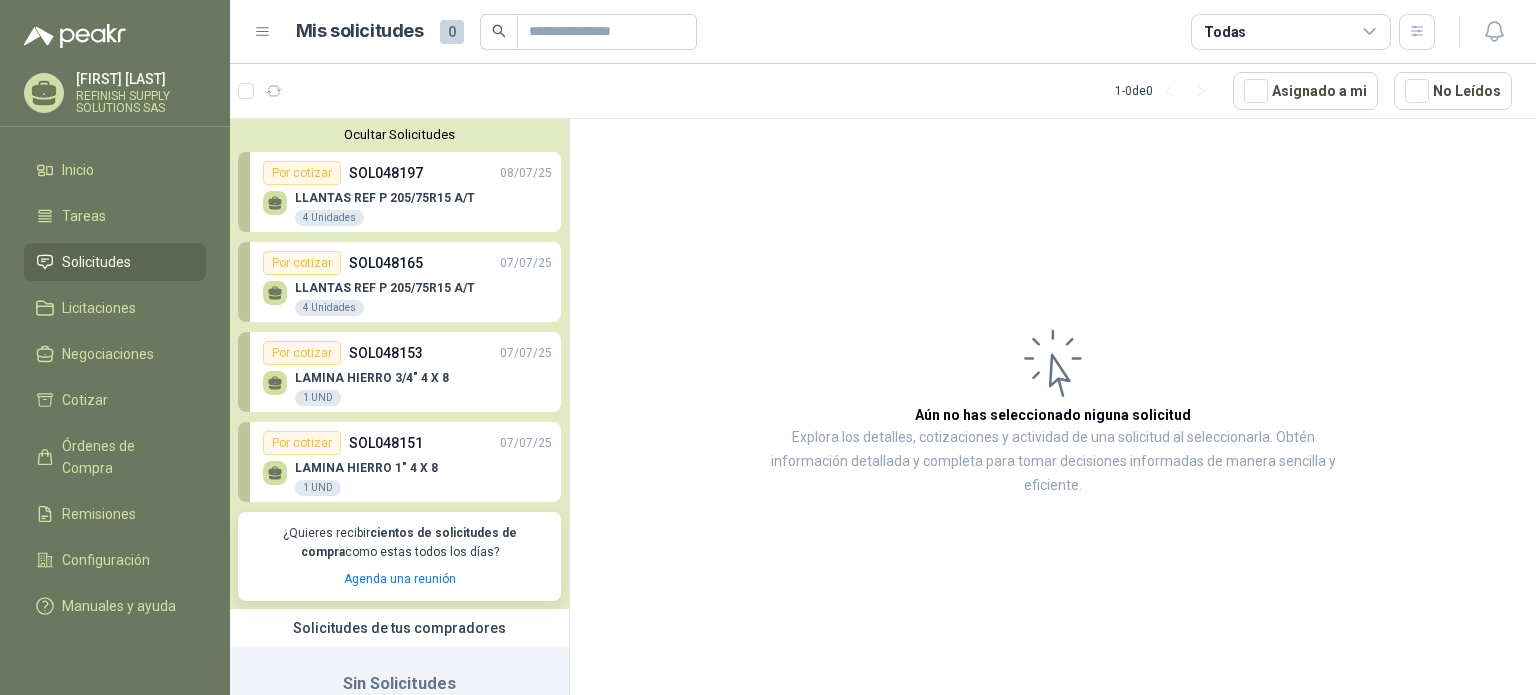 drag, startPoint x: 461, startPoint y: 215, endPoint x: 447, endPoint y: 210, distance: 14.866069 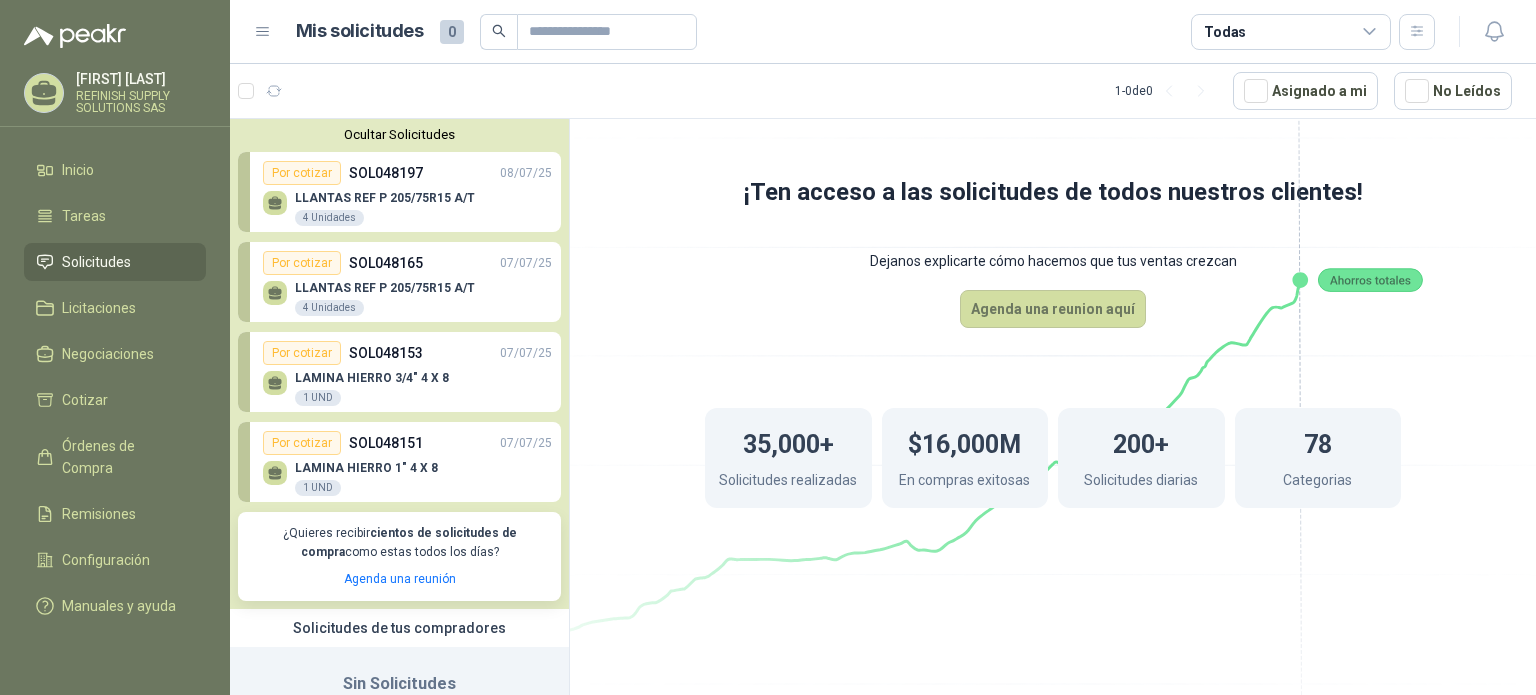 click at bounding box center (275, 203) 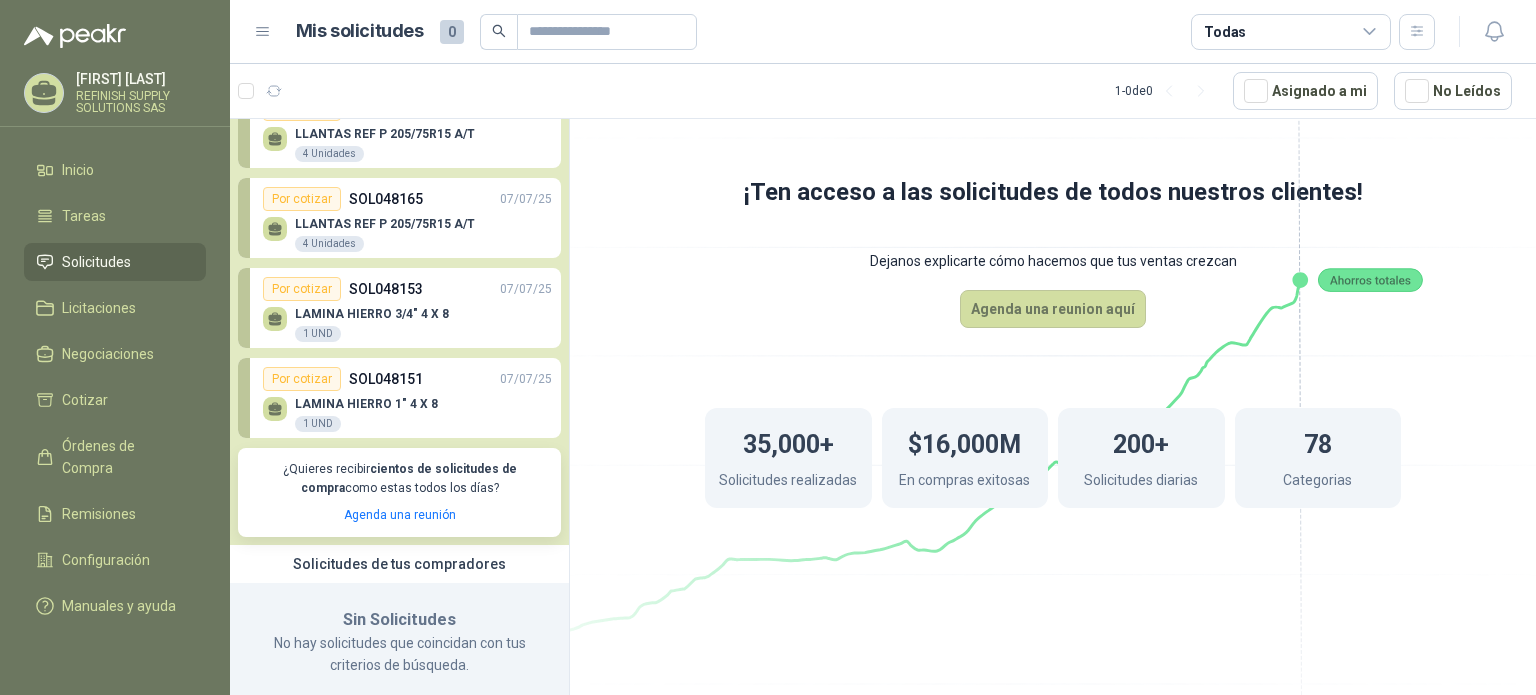 scroll, scrollTop: 92, scrollLeft: 0, axis: vertical 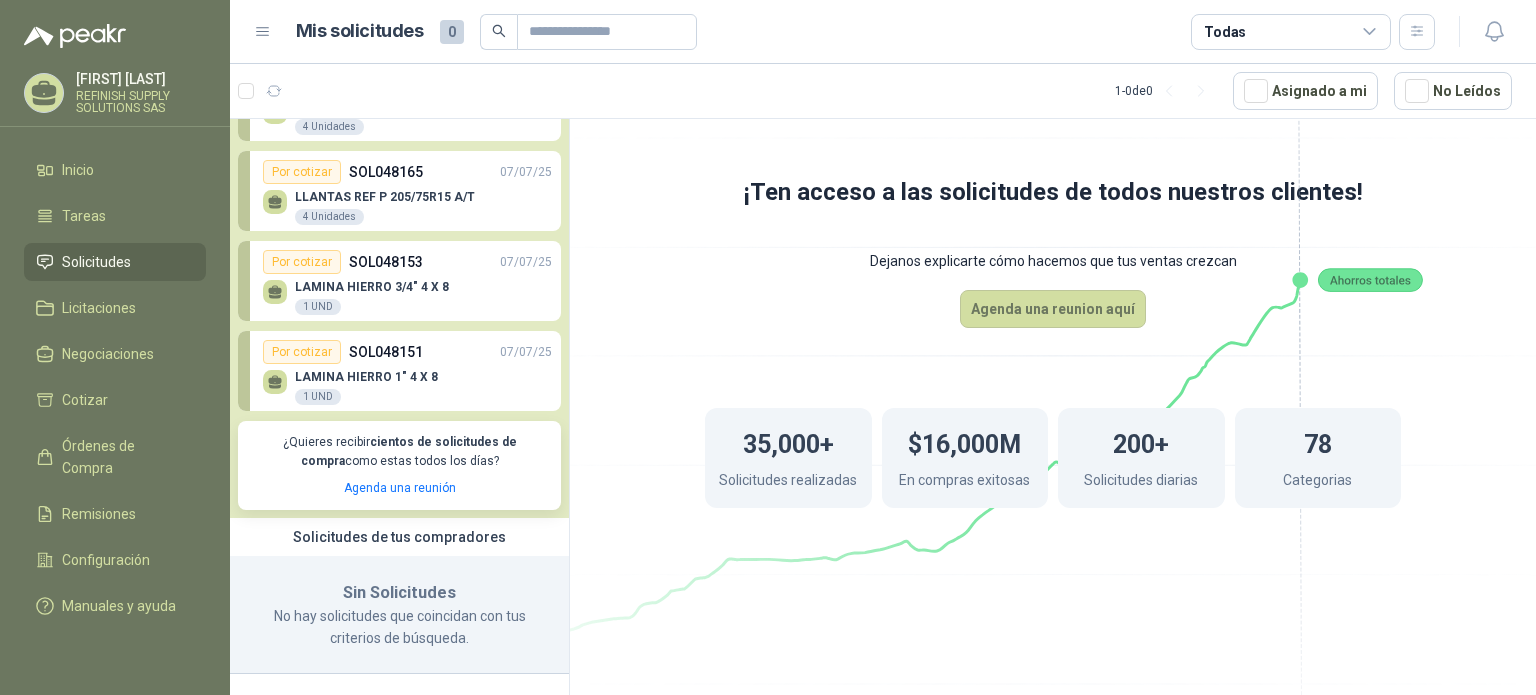 click on "Solicitudes de tus compradores" at bounding box center (399, 537) 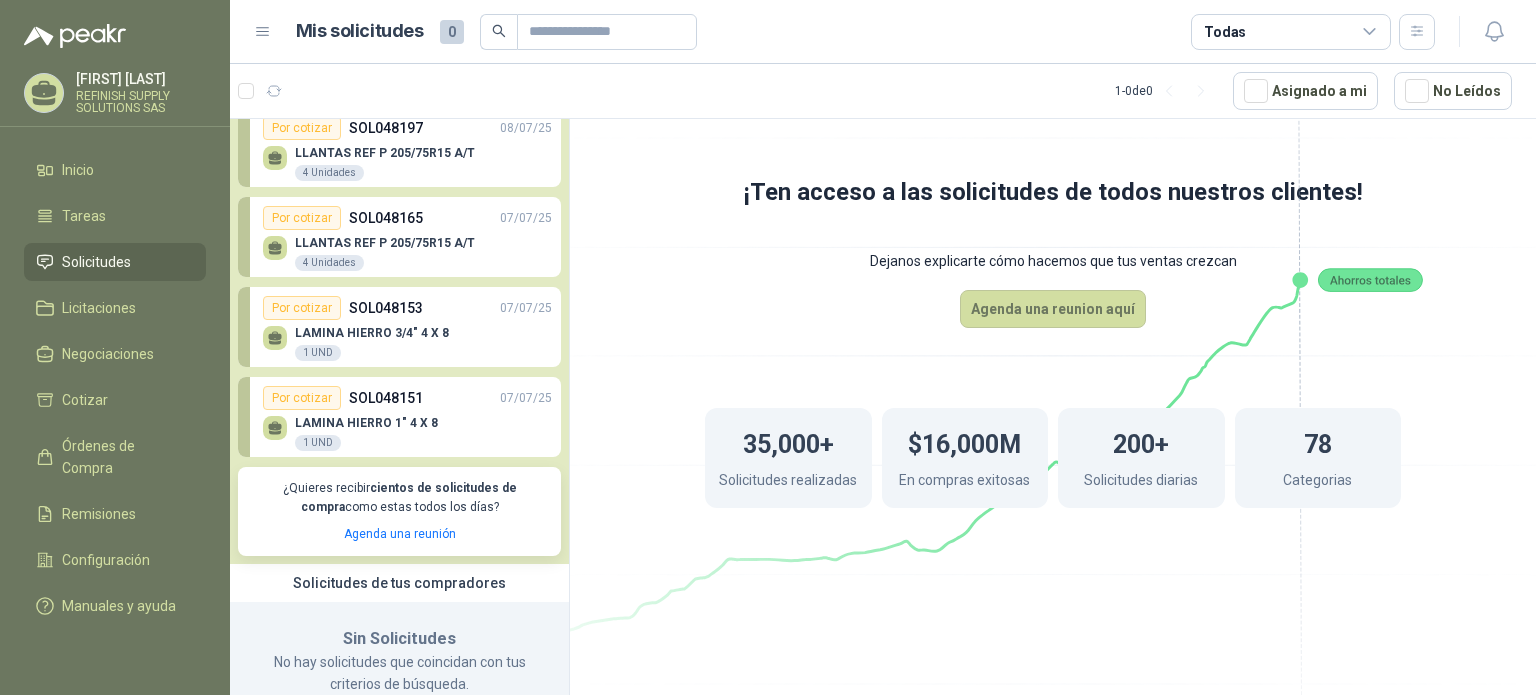 scroll, scrollTop: 0, scrollLeft: 0, axis: both 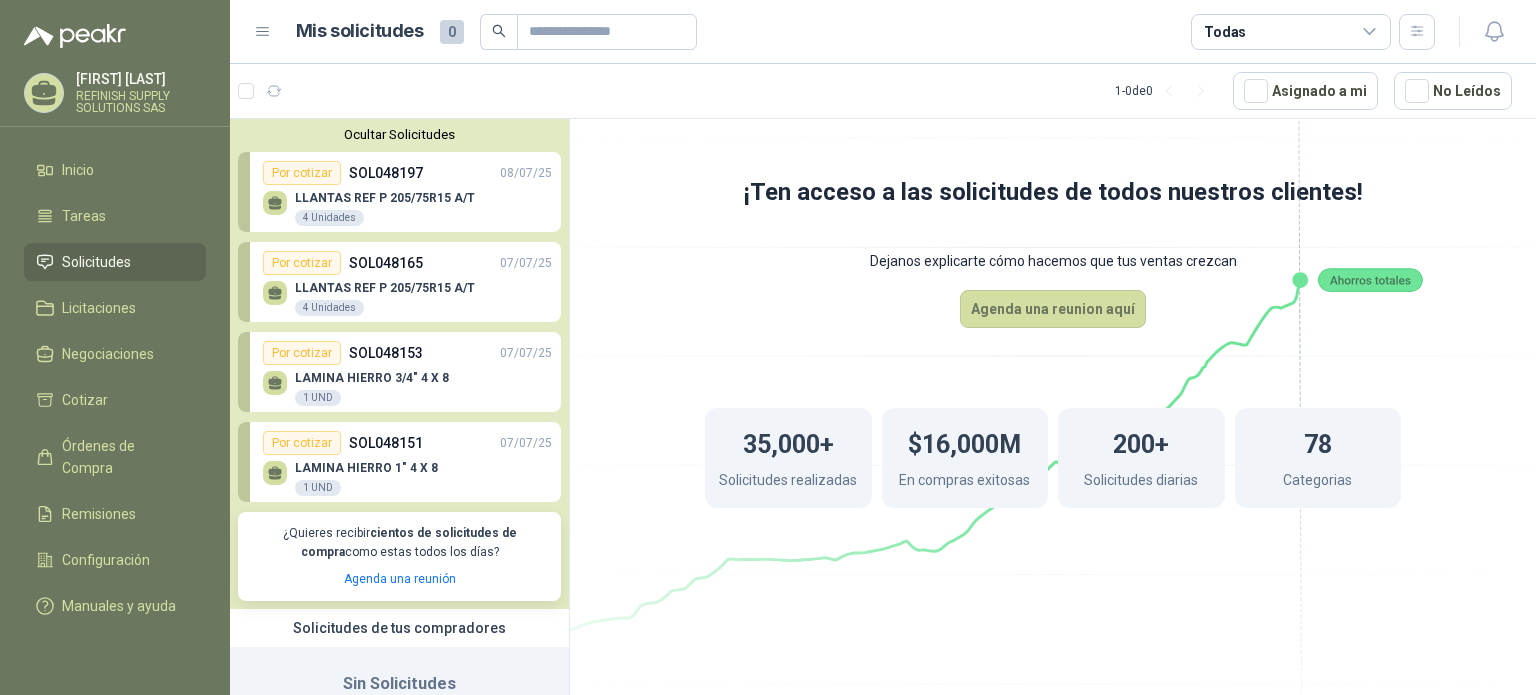 click on "LLANTAS REF P 205/75R15  A/T" at bounding box center (385, 198) 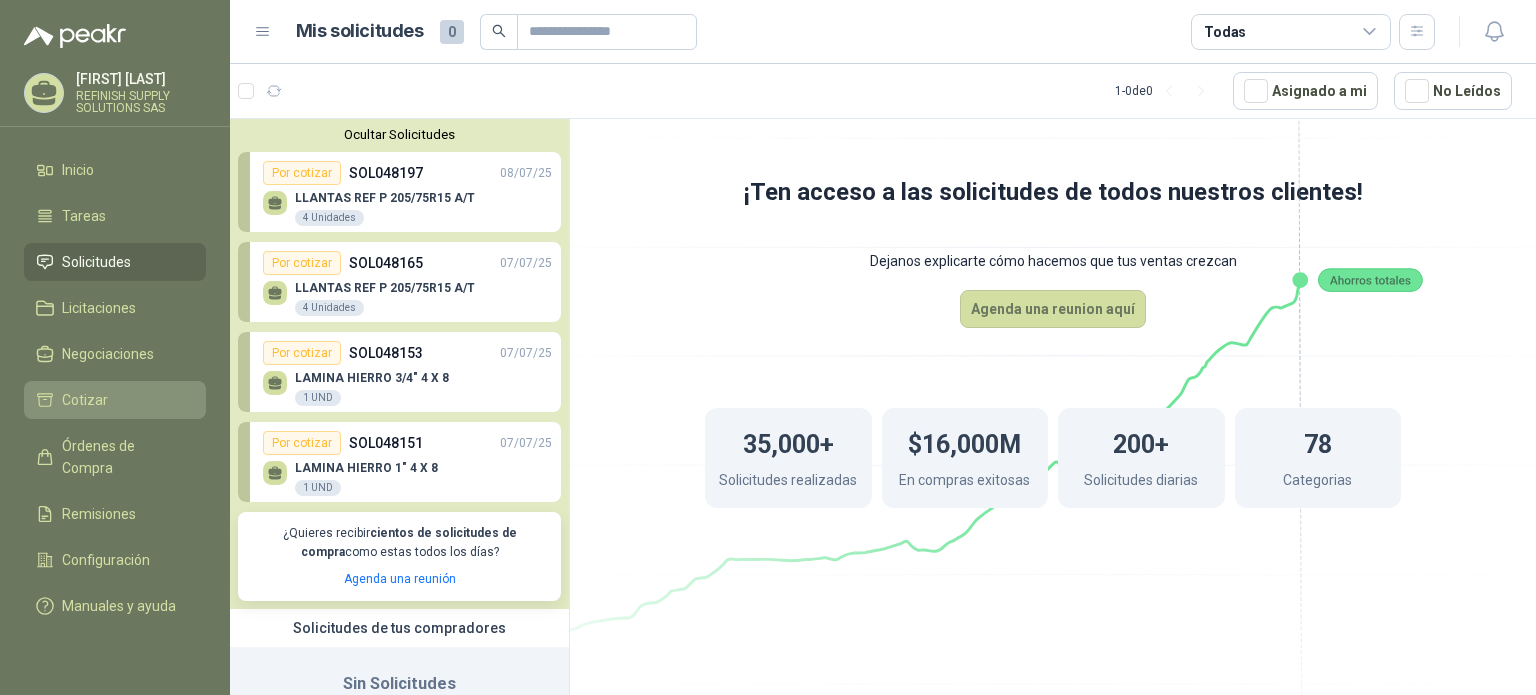 click on "Cotizar" at bounding box center (85, 400) 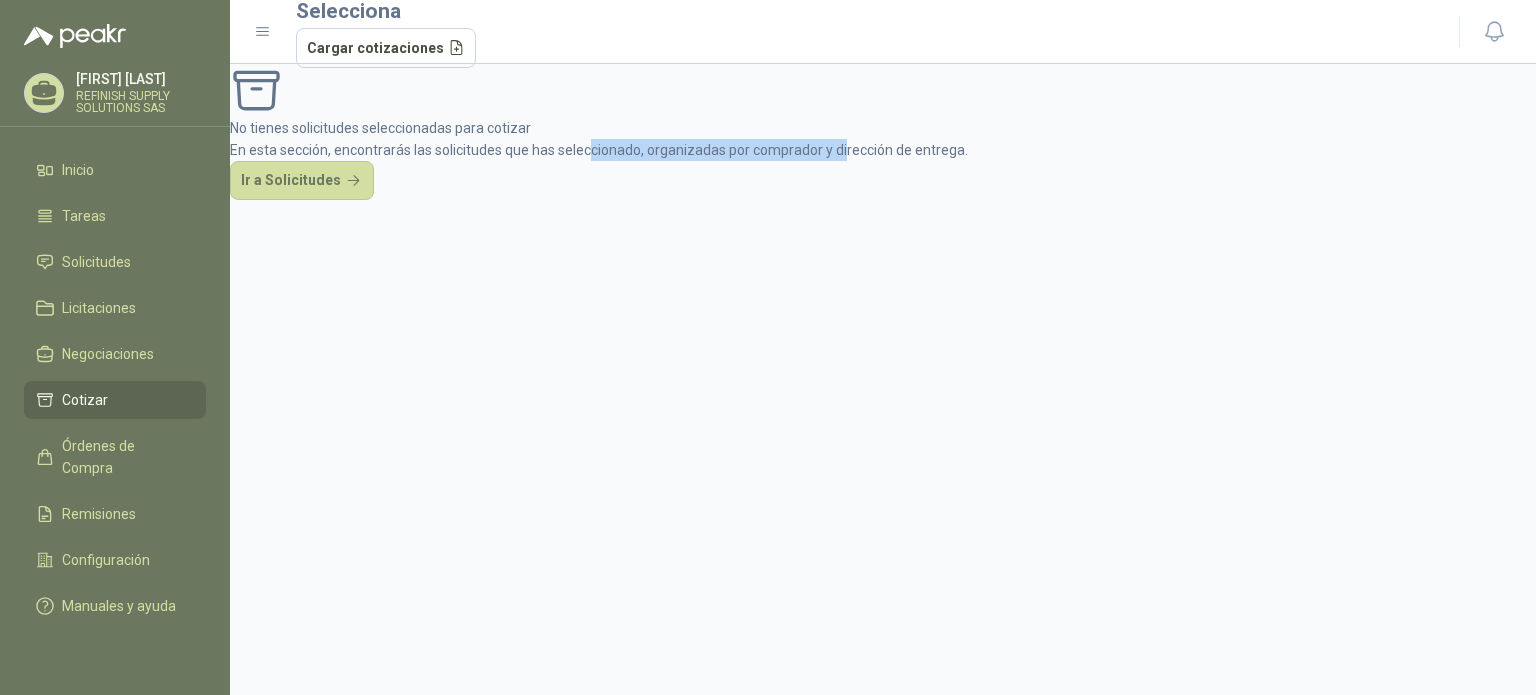 drag, startPoint x: 877, startPoint y: 200, endPoint x: 1130, endPoint y: 215, distance: 253.44427 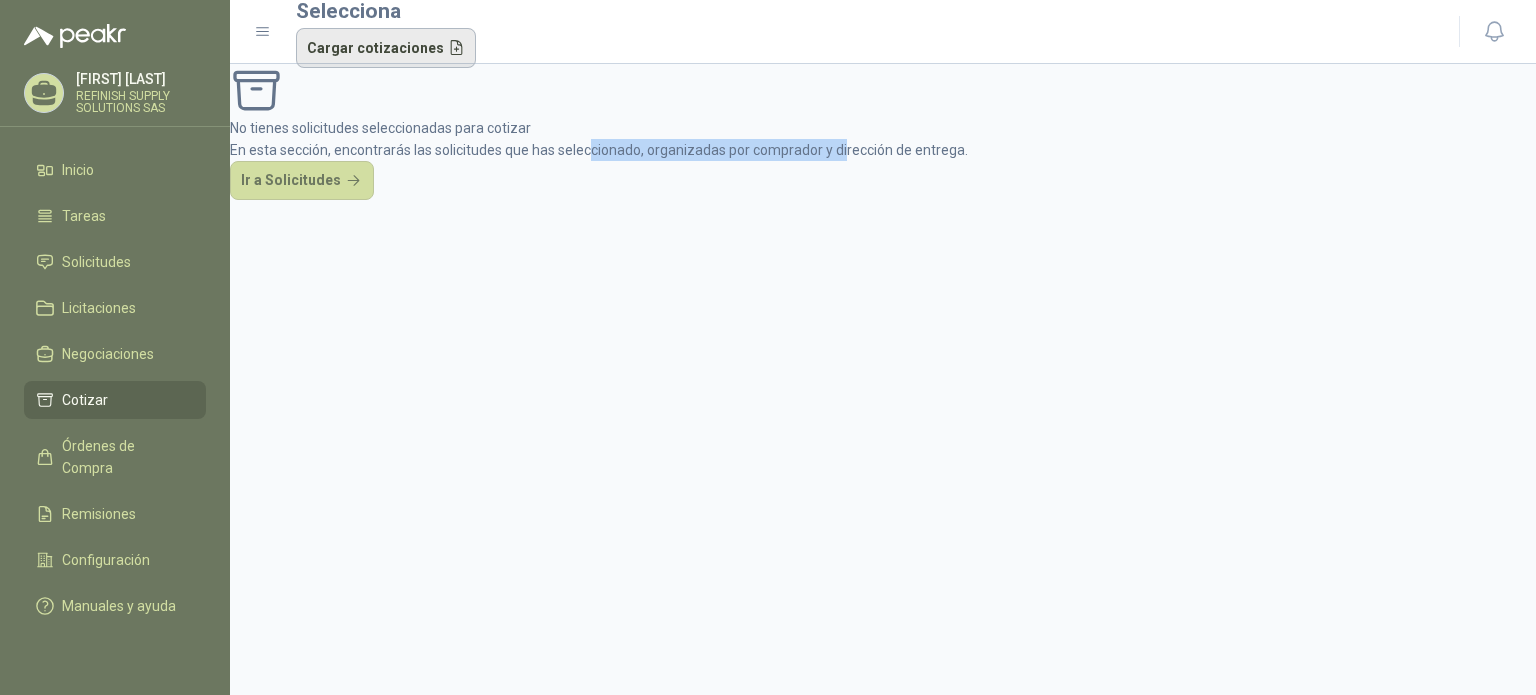 click on "Cargar cotizaciones" at bounding box center (386, 48) 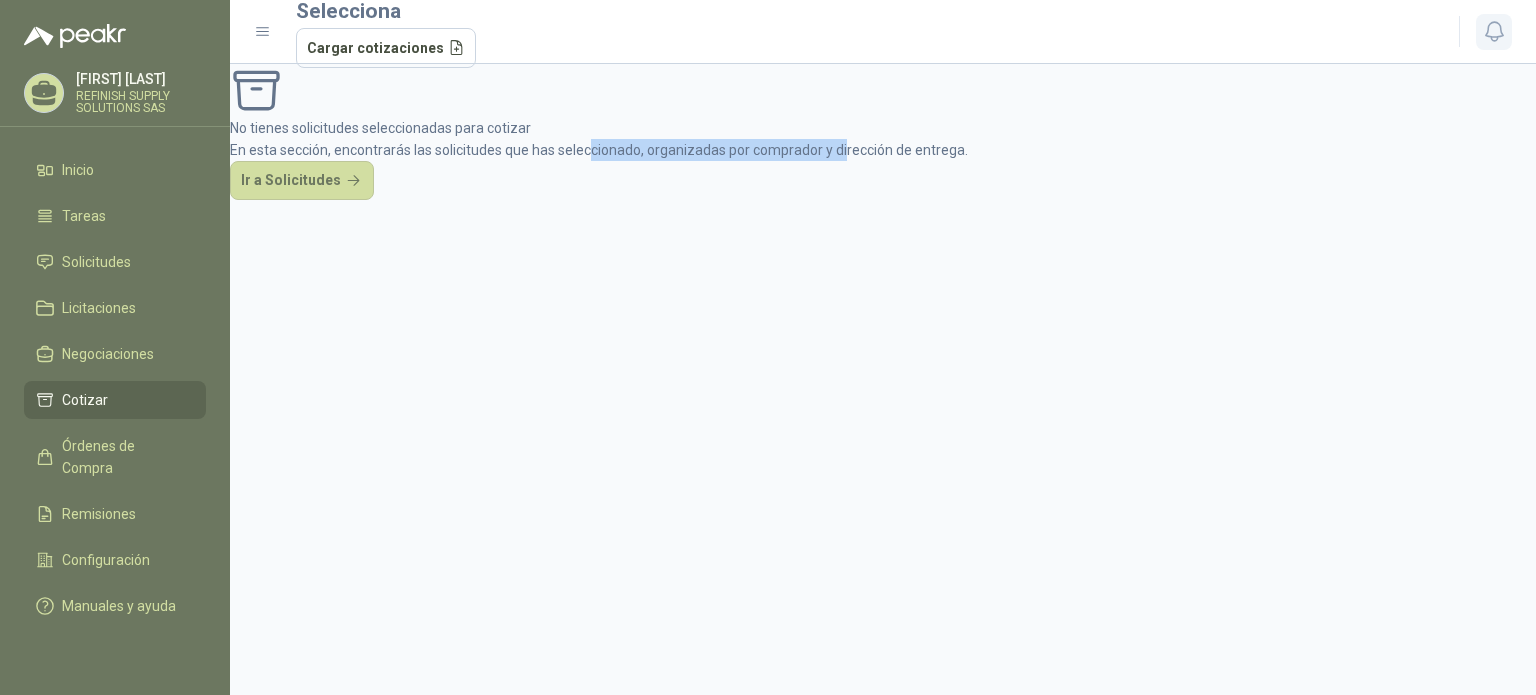 click at bounding box center (1494, 31) 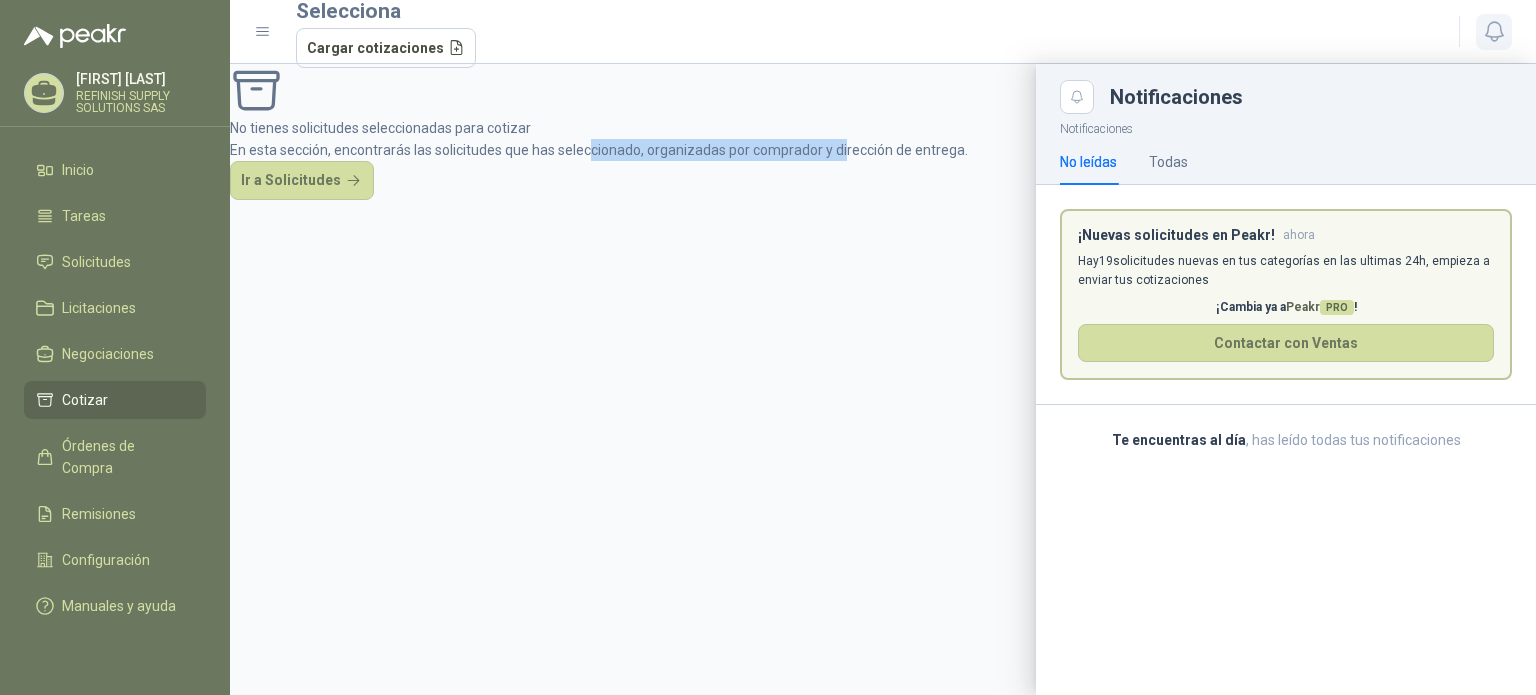 click at bounding box center [1494, 31] 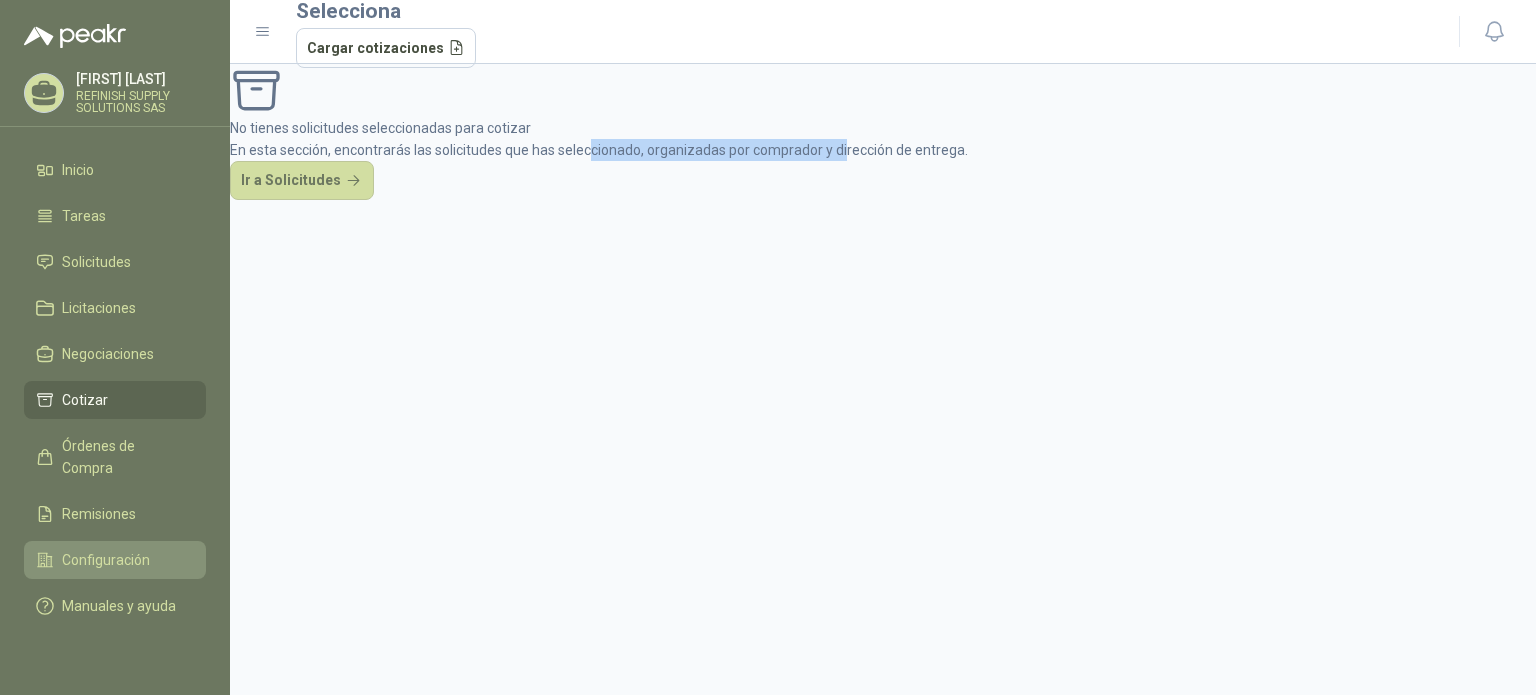 click on "Configuración" at bounding box center [106, 560] 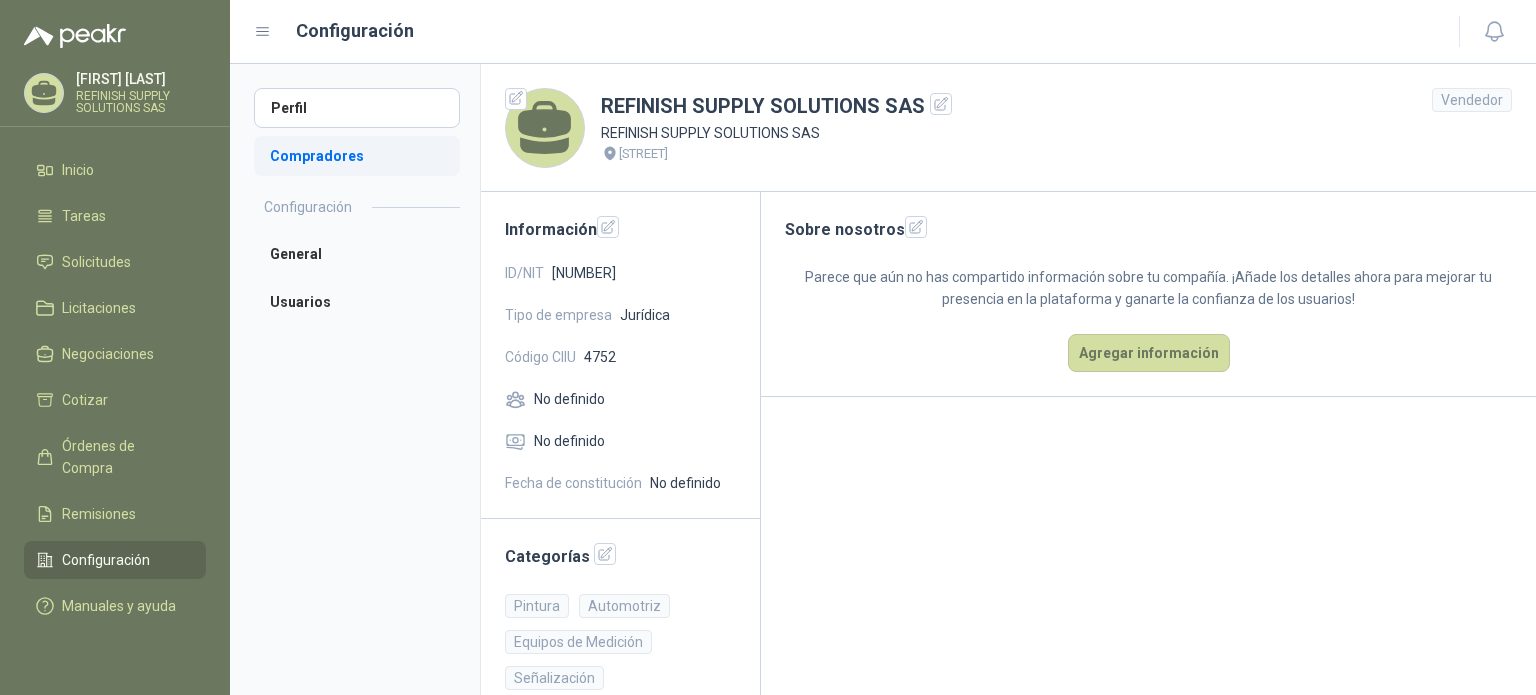 click on "Compradores" at bounding box center [357, 156] 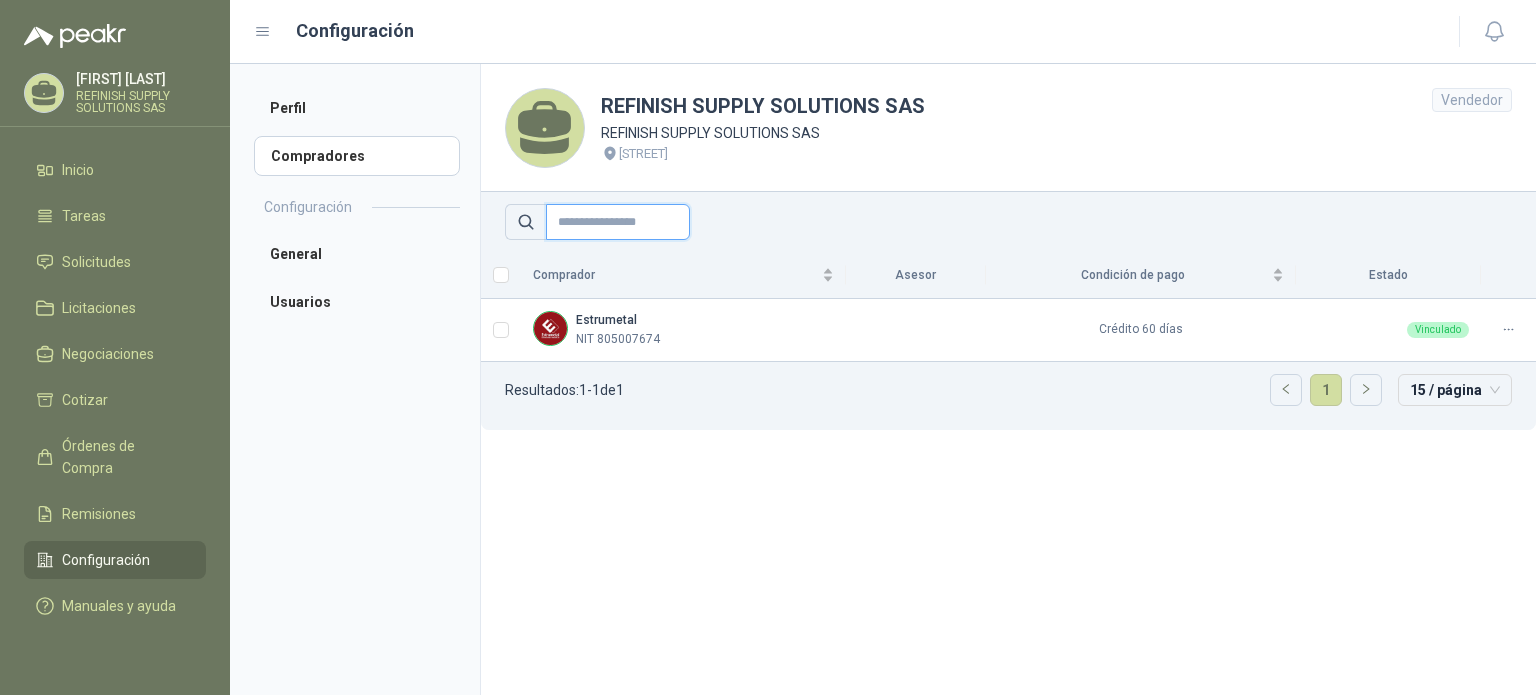 click at bounding box center [618, 222] 